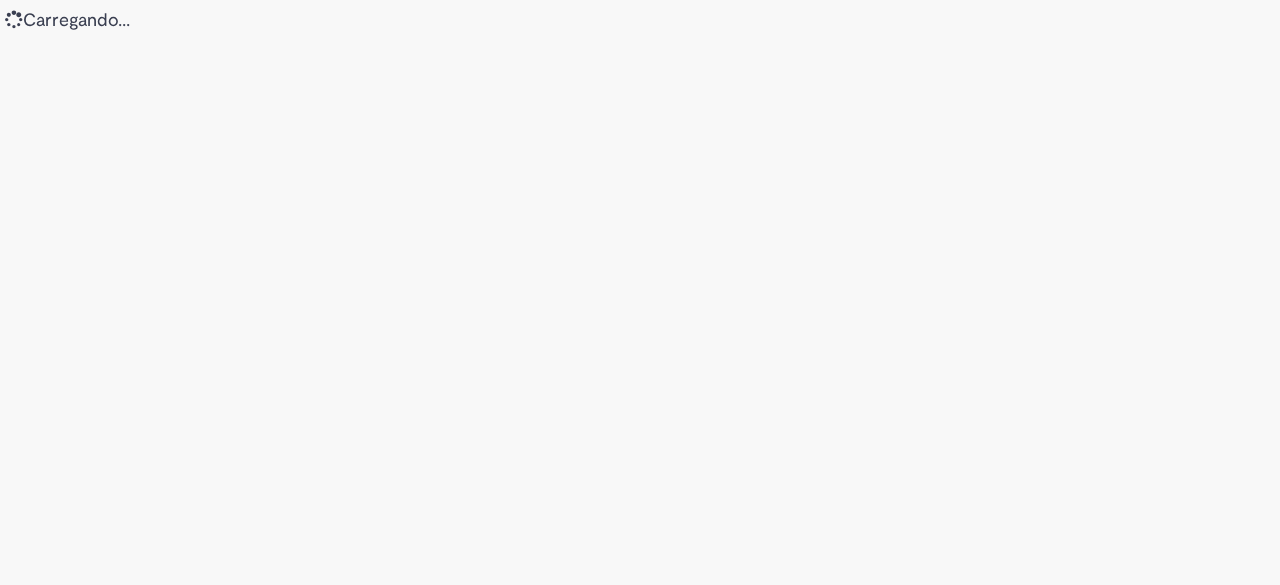 scroll, scrollTop: 0, scrollLeft: 0, axis: both 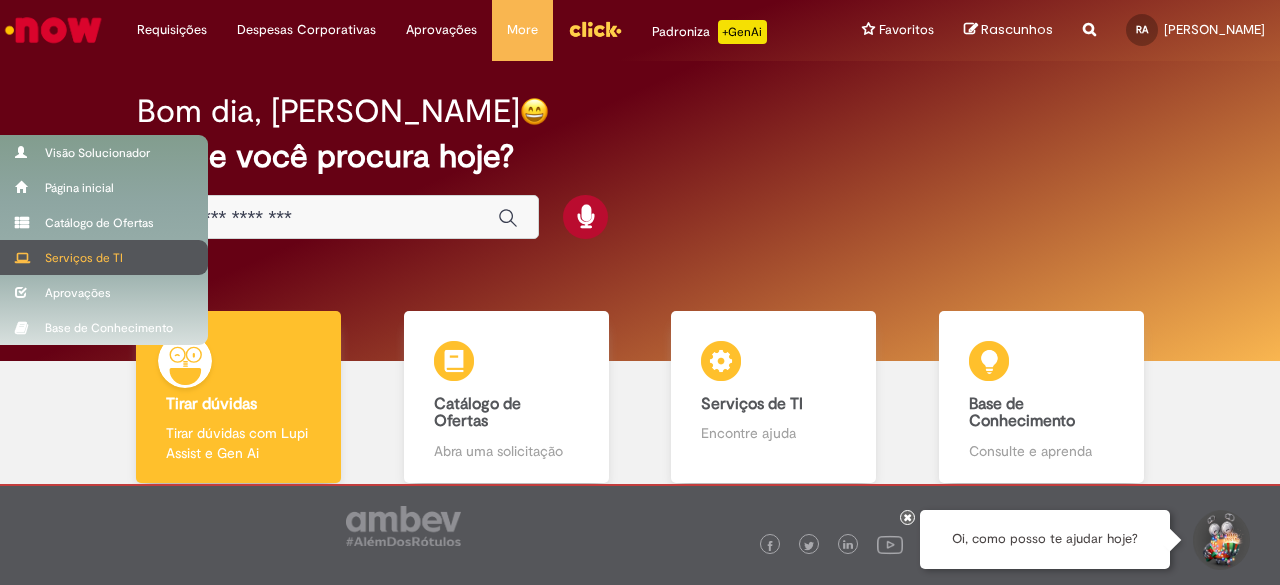 click on "Serviços de TI" at bounding box center (104, 257) 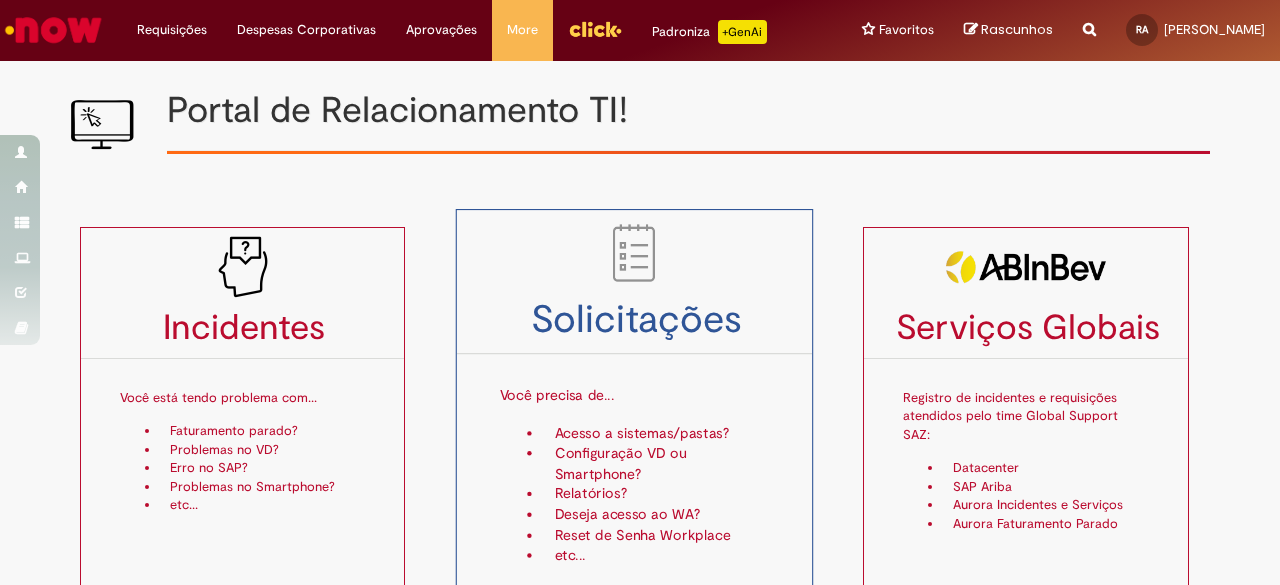 click on "Acesso a sistemas/pastas?" at bounding box center (656, 433) 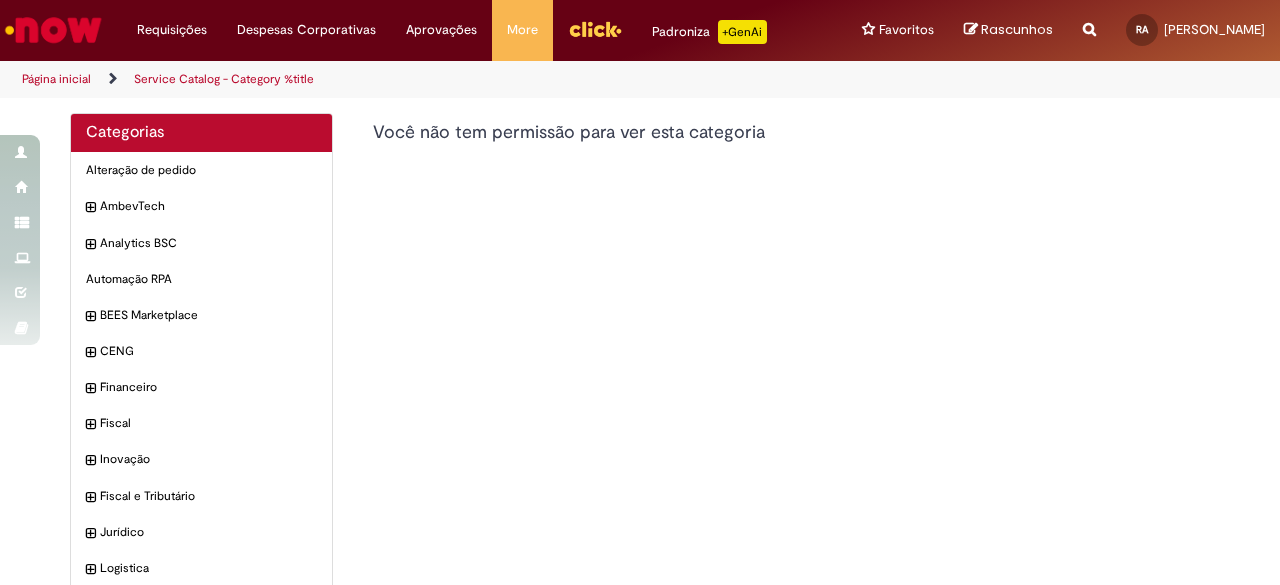 scroll, scrollTop: 0, scrollLeft: 0, axis: both 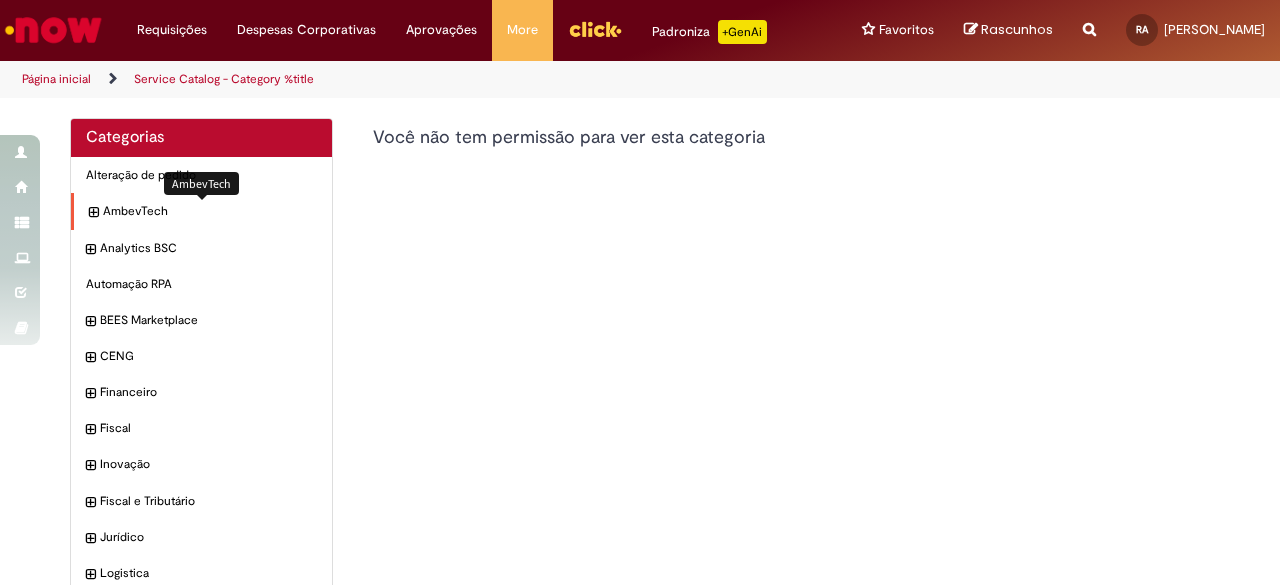 click on "AmbevTech
Itens" at bounding box center (210, 211) 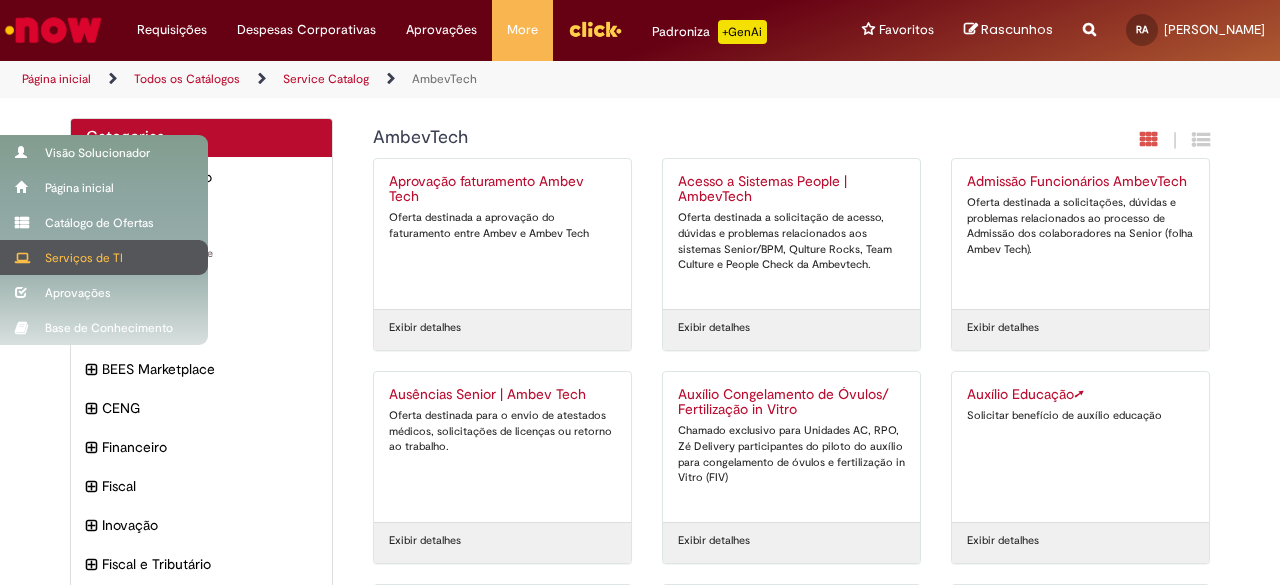 click on "Serviços de TI" at bounding box center (104, 257) 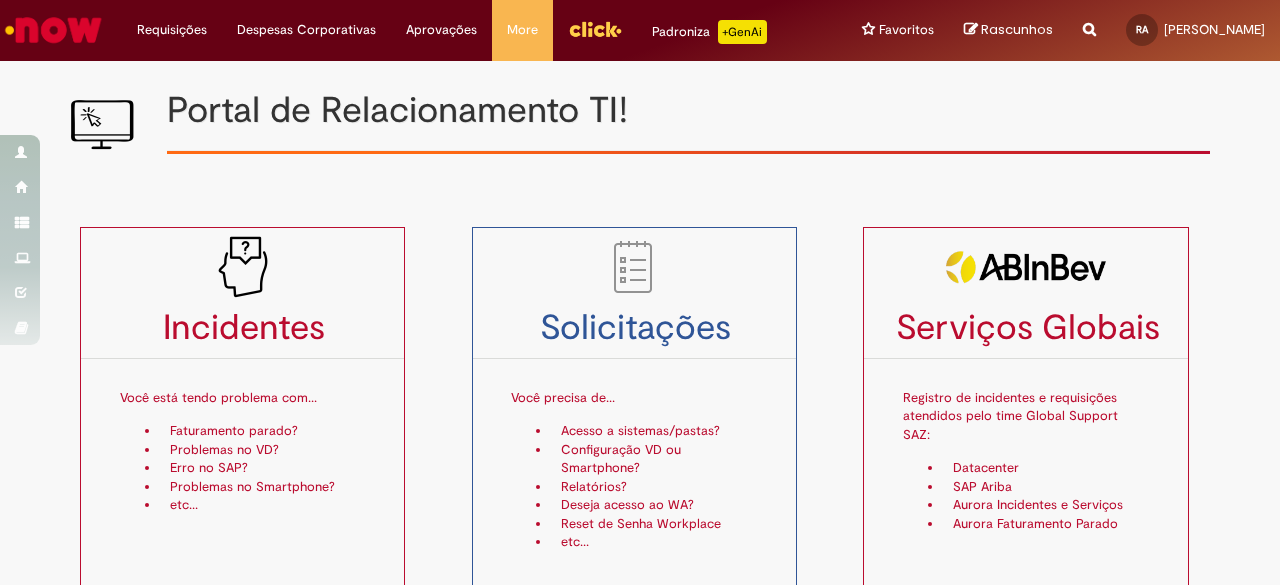 scroll, scrollTop: 12, scrollLeft: 0, axis: vertical 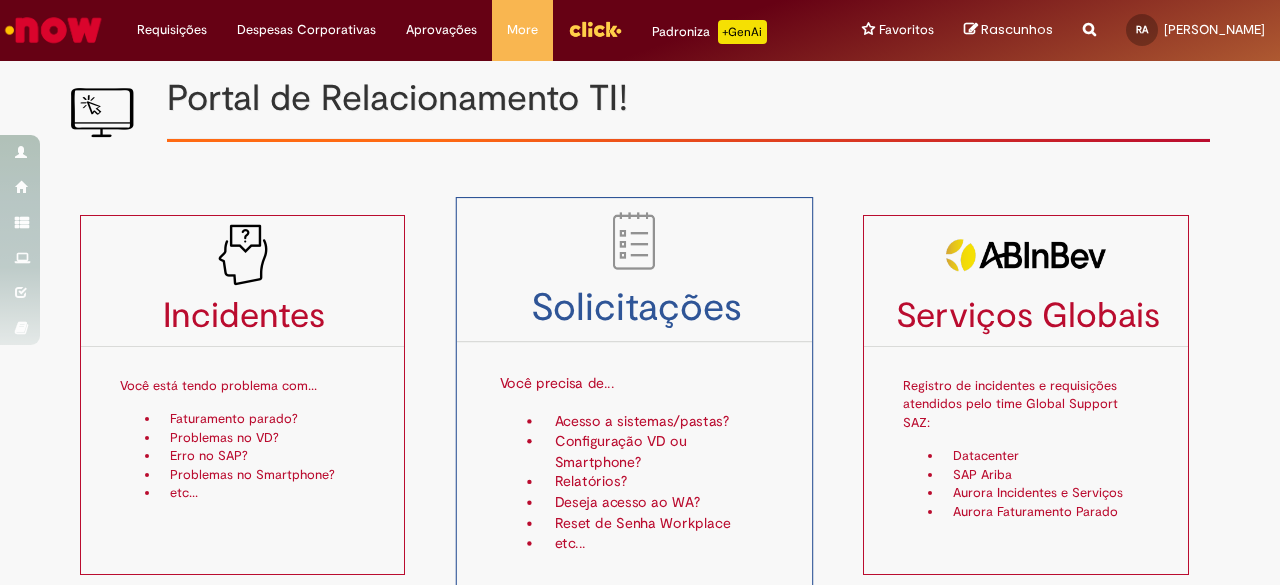 click on "Você precisa de...
Acesso a sistemas/pastas?
Configuração VD ou Smartphone?
Relatórios?
Deseja acesso ao WA?
Reset de Senha Workplace
etc..." at bounding box center [634, 451] 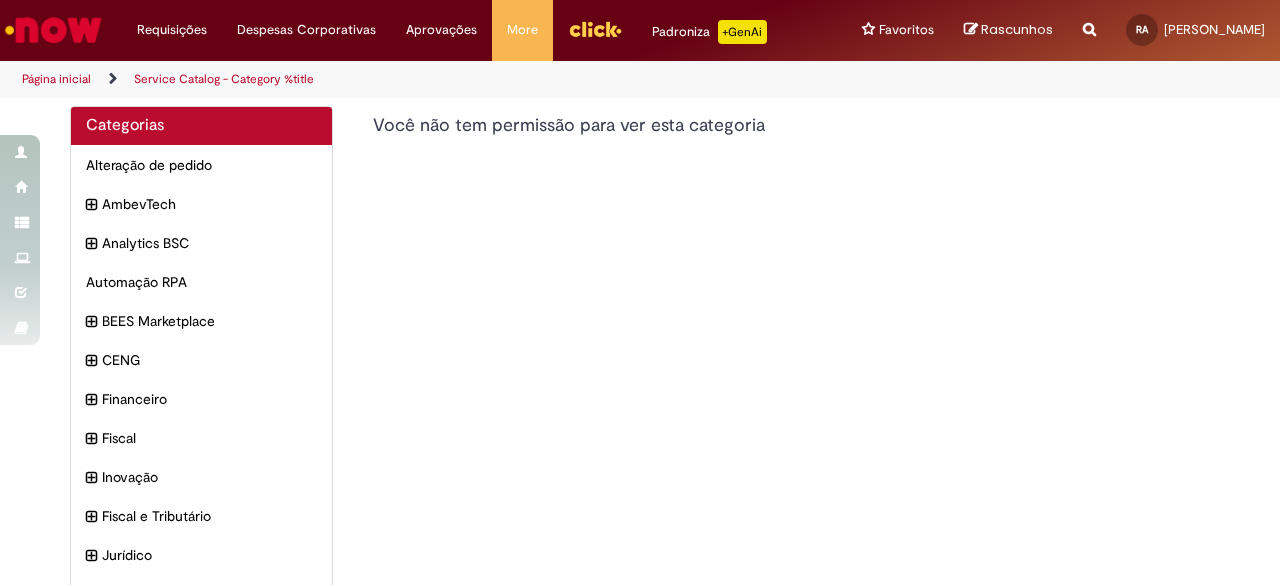 scroll, scrollTop: 0, scrollLeft: 0, axis: both 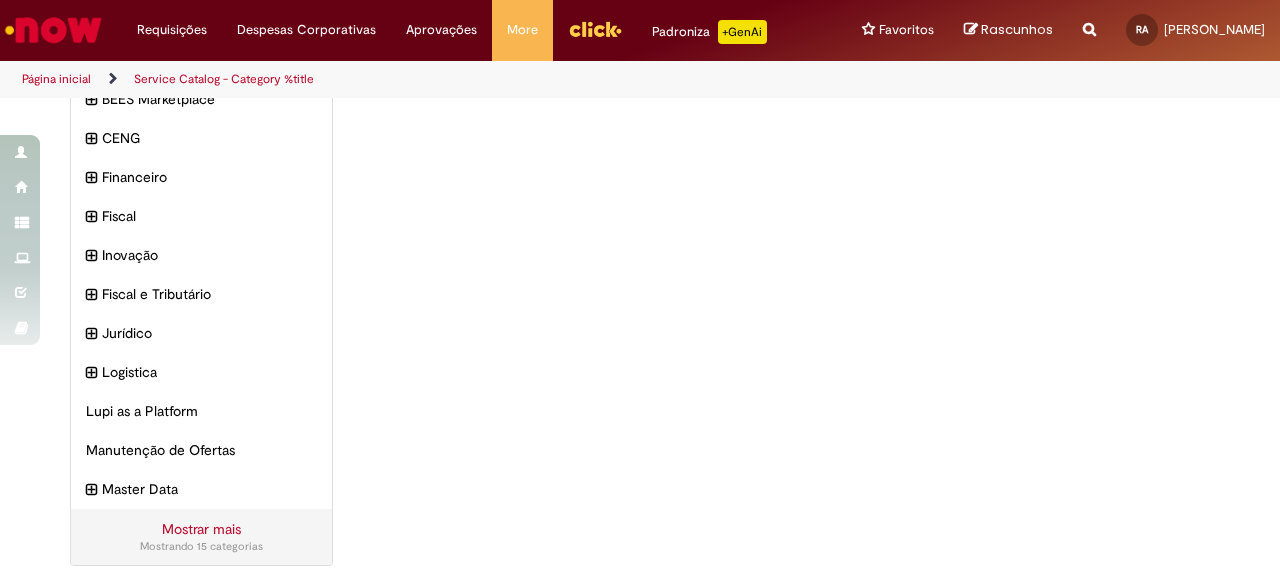 click on "Mostrar mais" at bounding box center (201, 529) 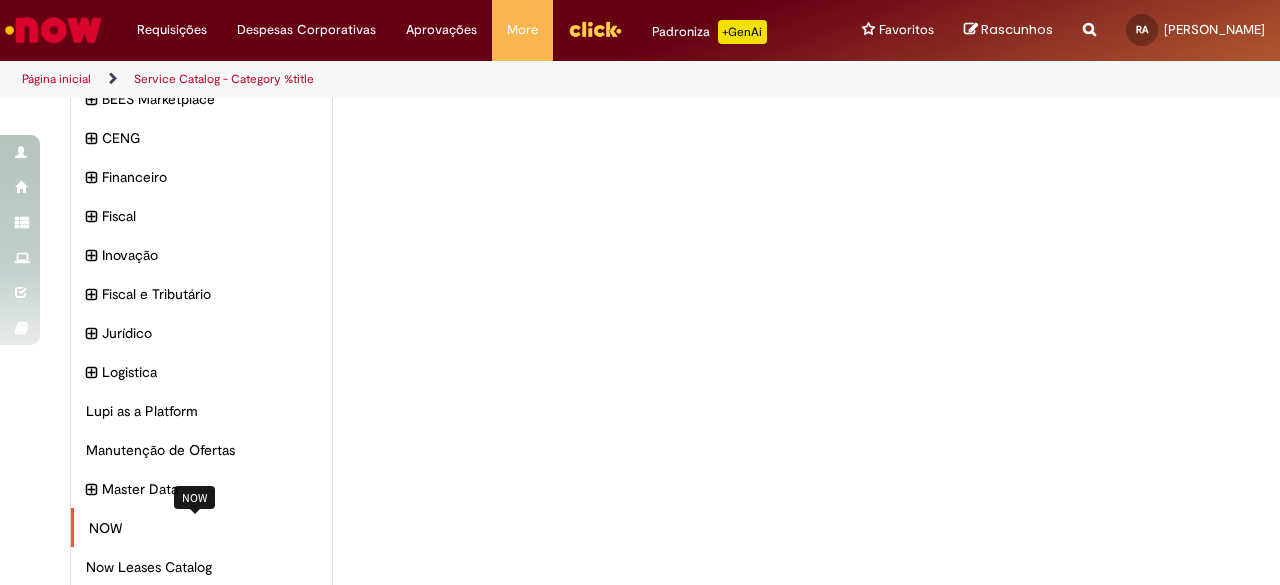 click on "NOW
Itens" at bounding box center [203, 528] 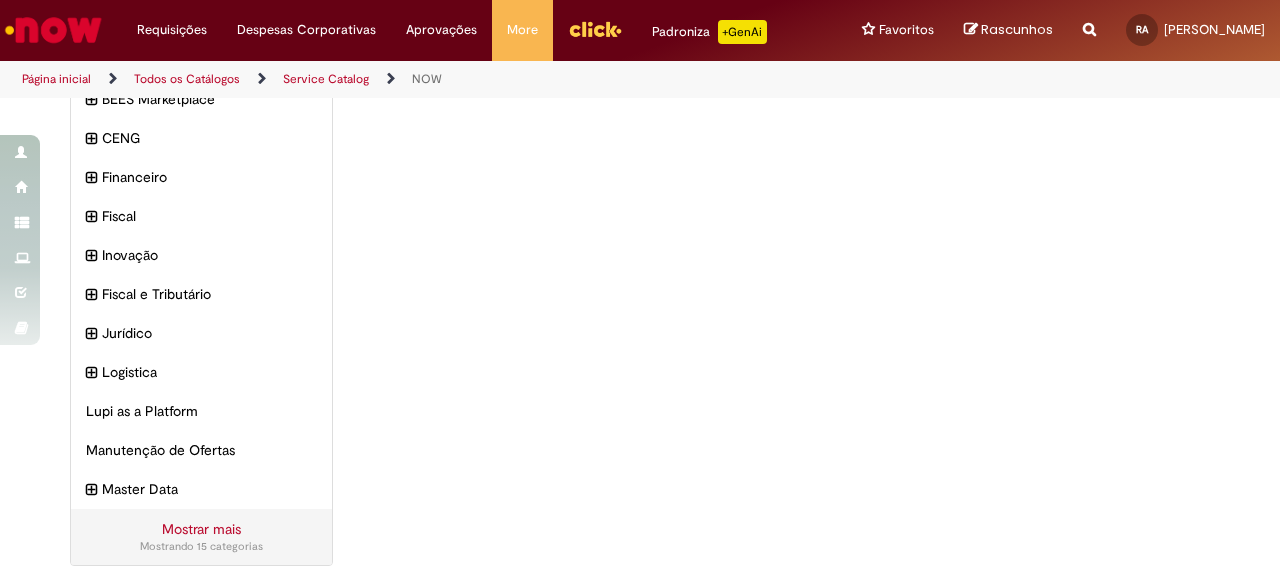 scroll, scrollTop: 0, scrollLeft: 0, axis: both 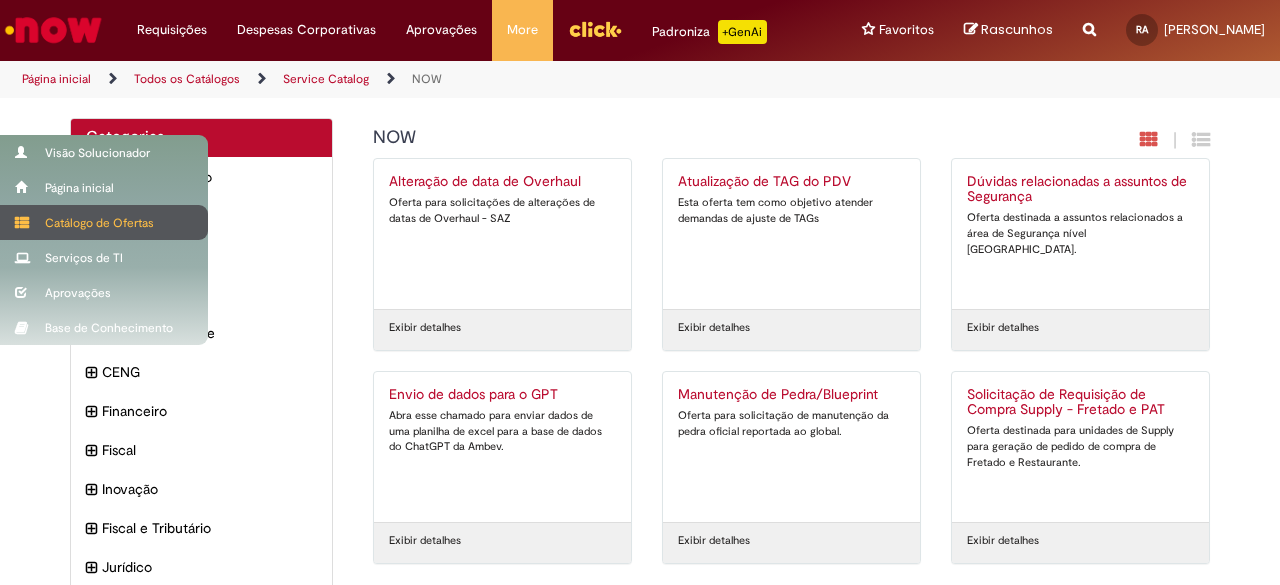 click on "Catálogo de Ofertas" at bounding box center [104, 222] 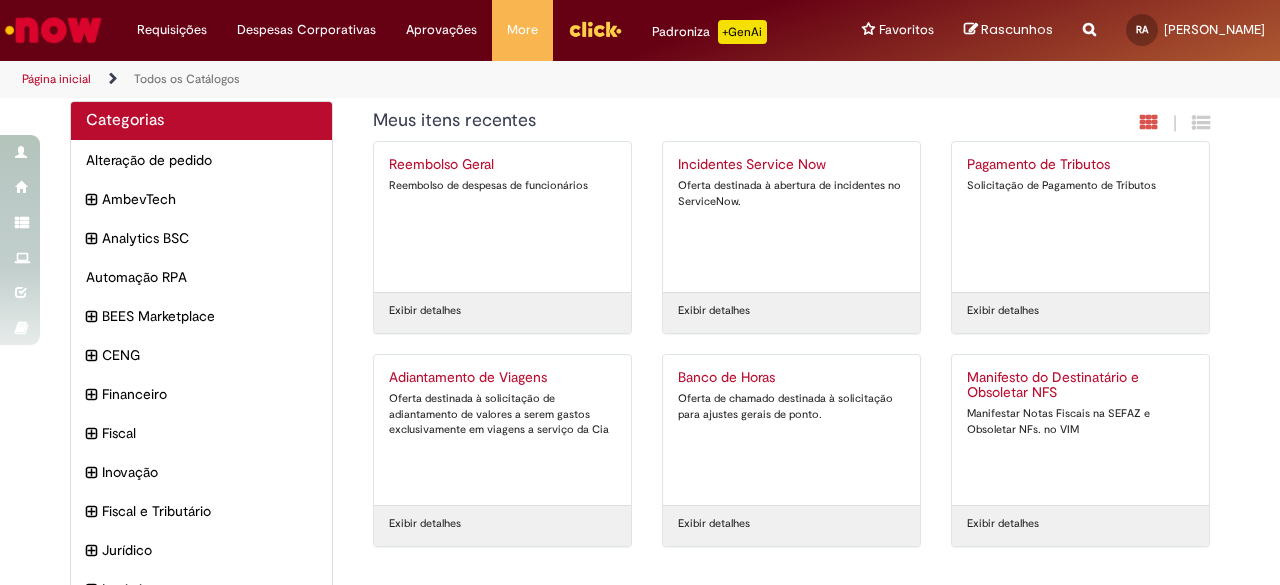 scroll, scrollTop: 0, scrollLeft: 0, axis: both 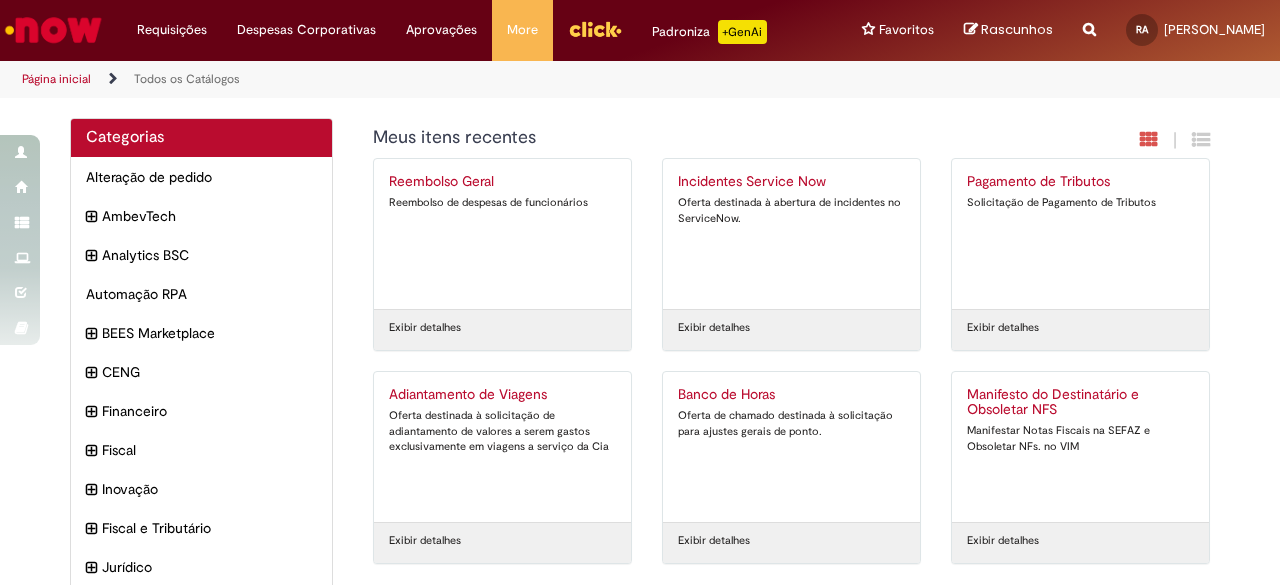 click on "Oferta destinada à abertura de incidentes no ServiceNow." at bounding box center [791, 210] 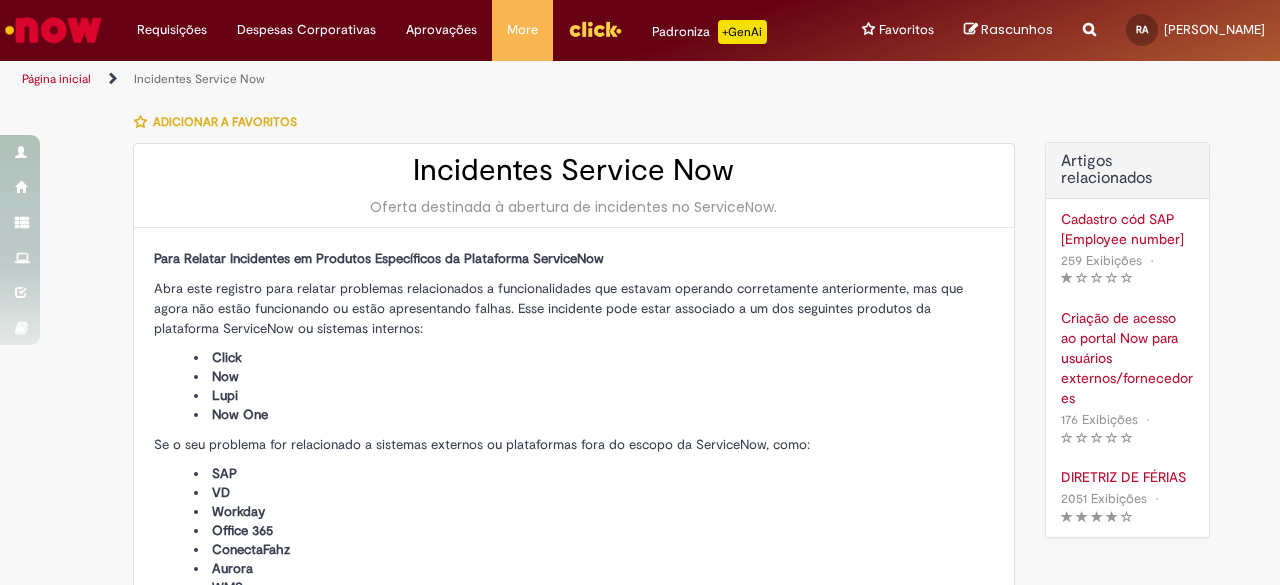 type on "**********" 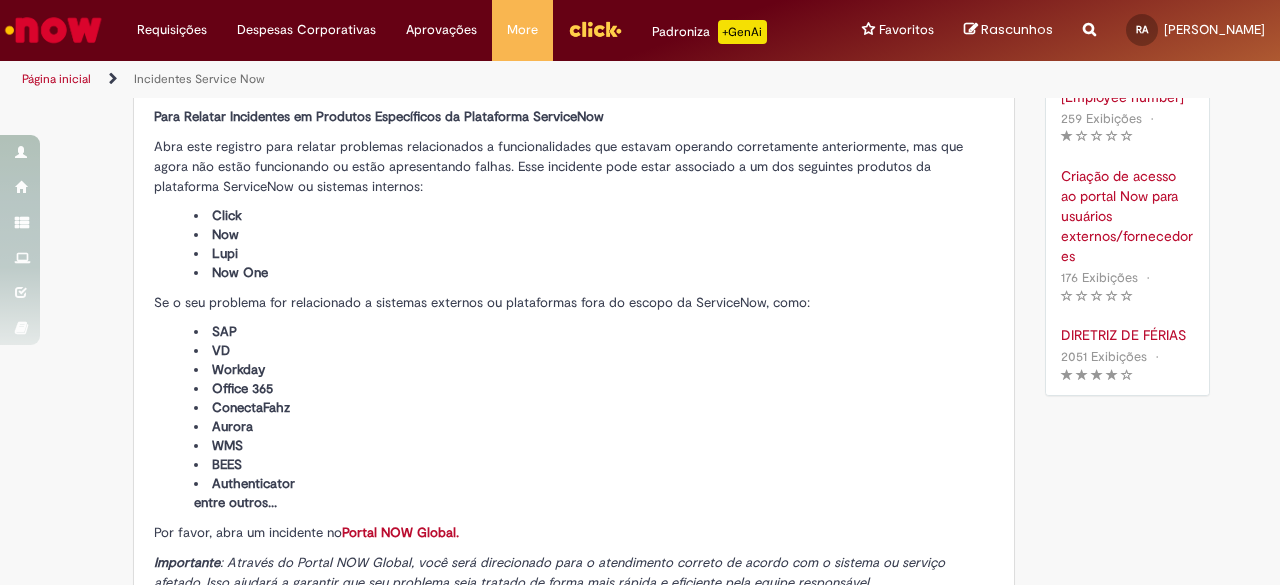 scroll, scrollTop: 131, scrollLeft: 0, axis: vertical 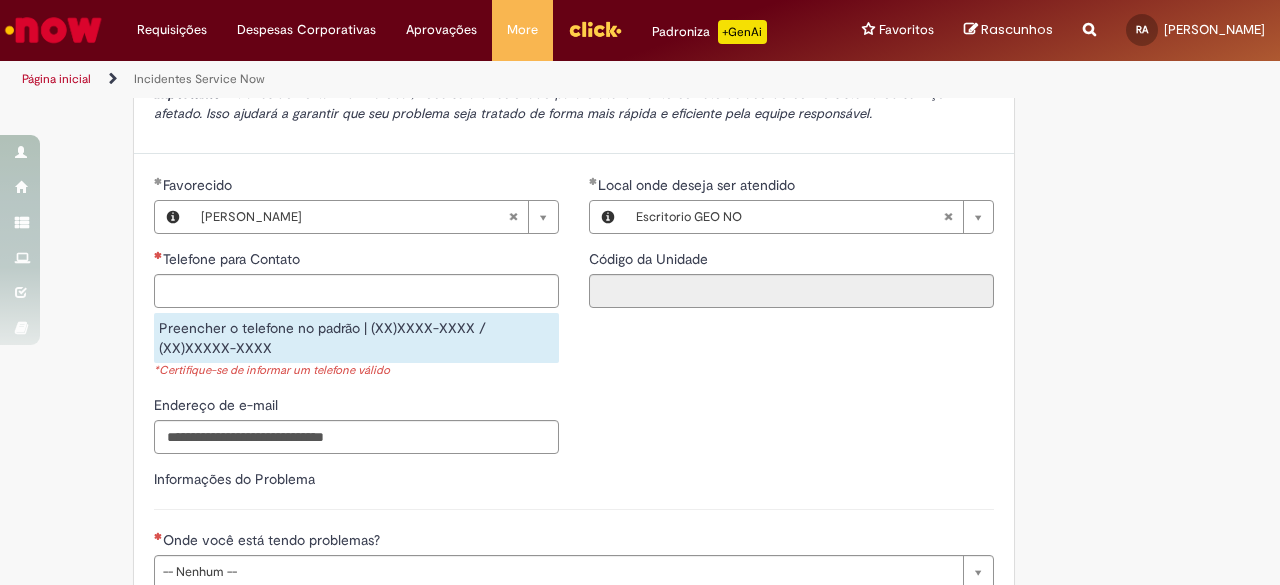 click on "Preencher o telefone no padrão | (XX)XXXX-XXXX / (XX)XXXXX-XXXX" at bounding box center [356, 338] 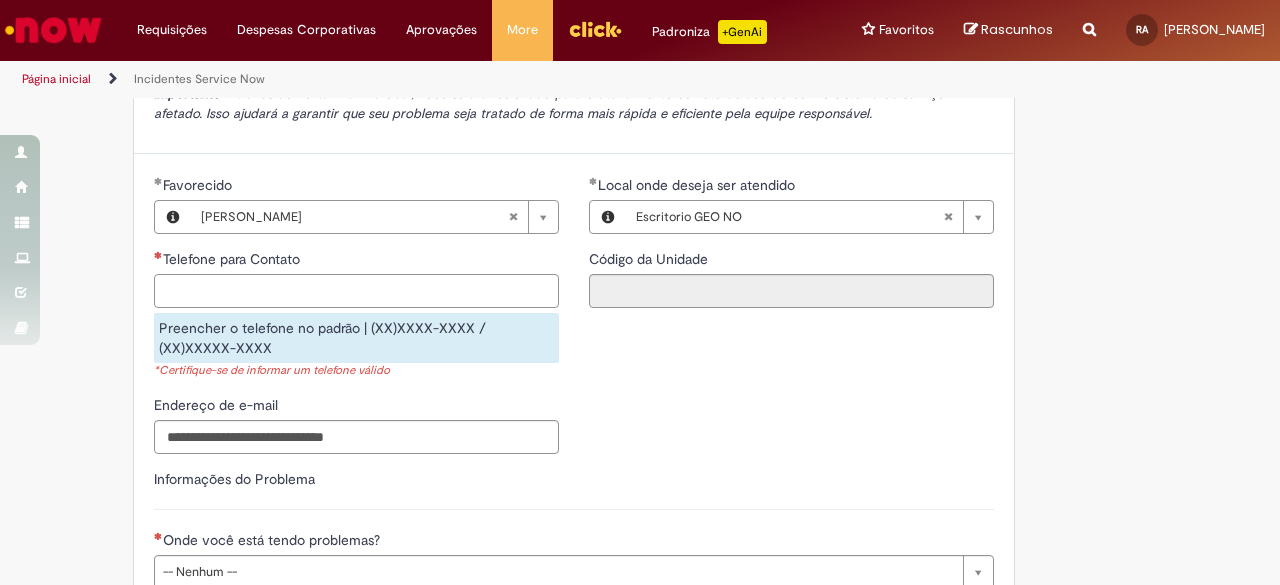 click on "Telefone para Contato" at bounding box center [356, 291] 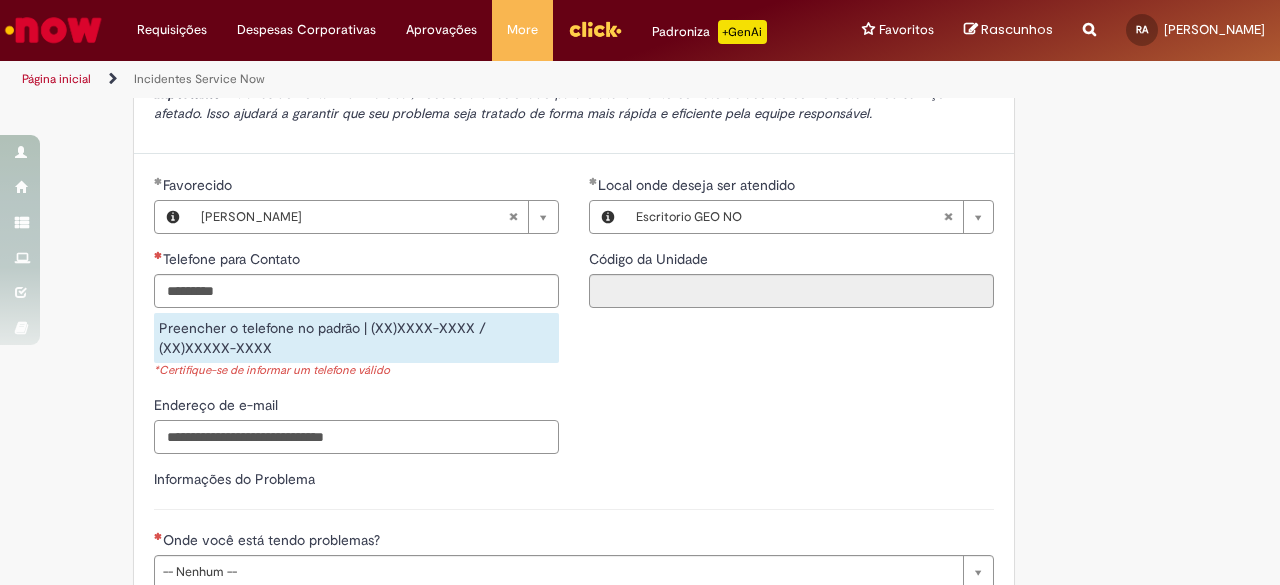 type 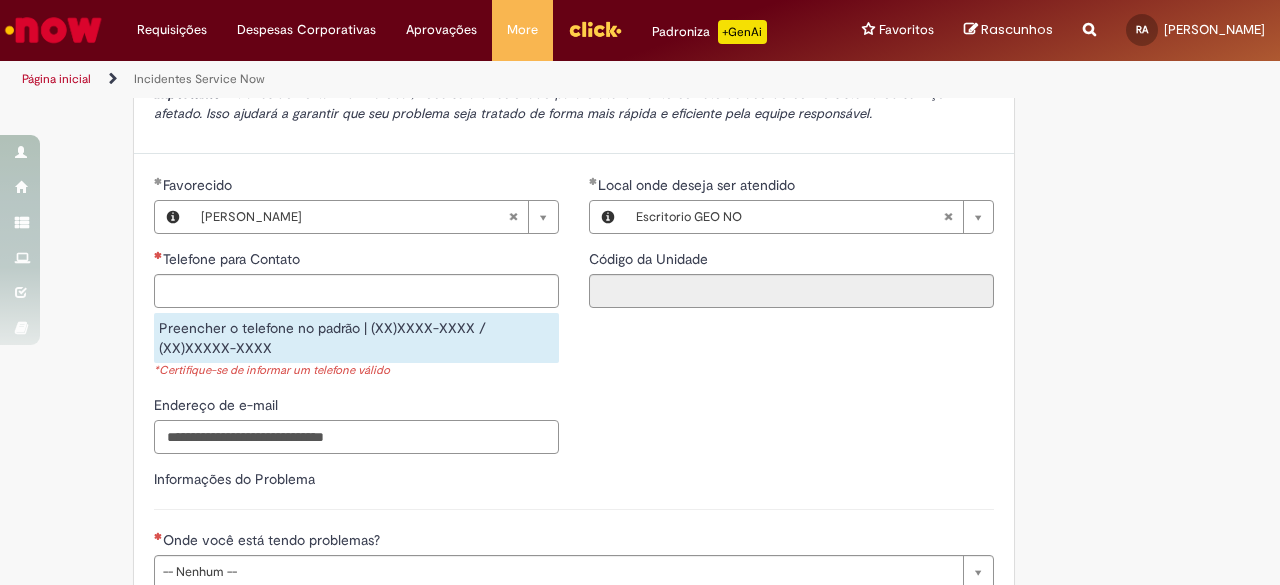 type on "**********" 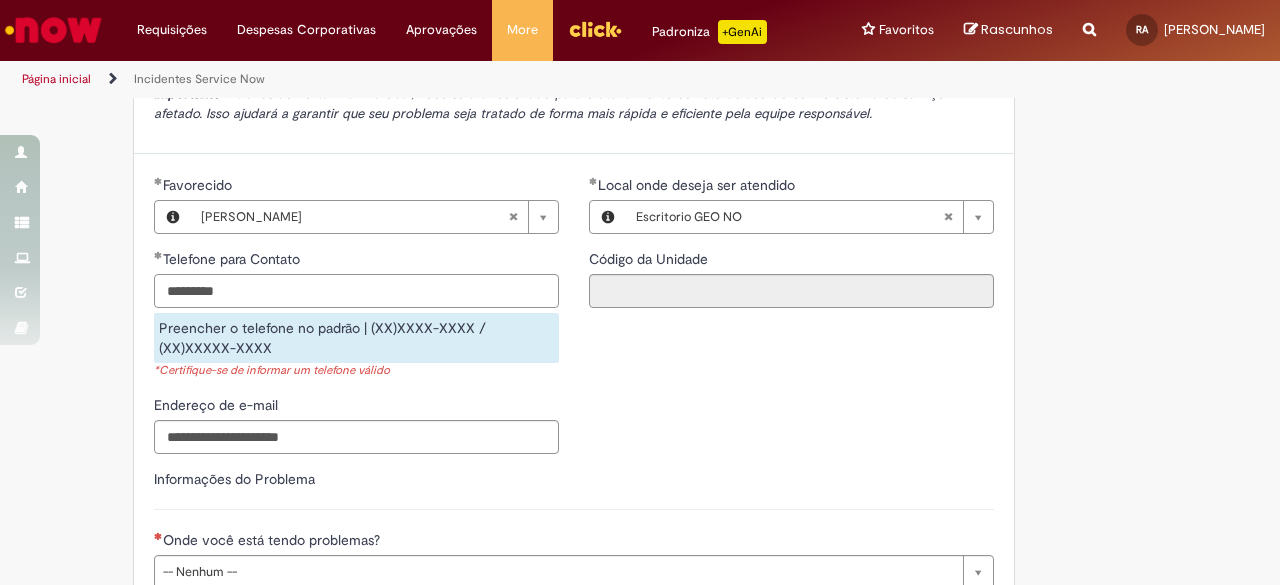 drag, startPoint x: 156, startPoint y: 288, endPoint x: 167, endPoint y: 289, distance: 11.045361 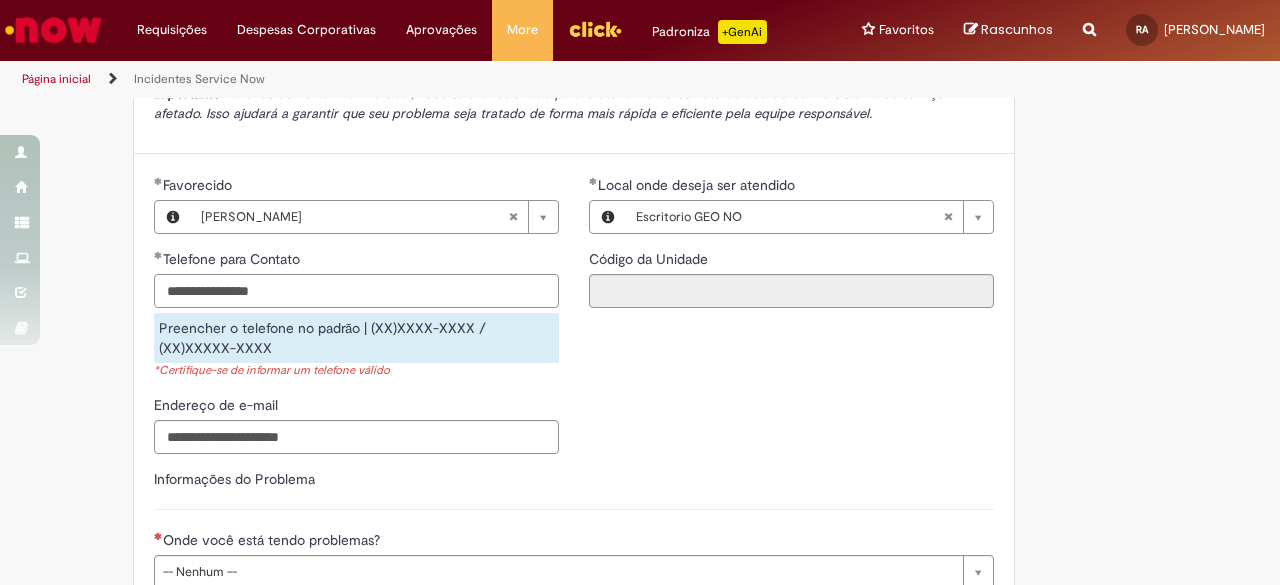 type on "**********" 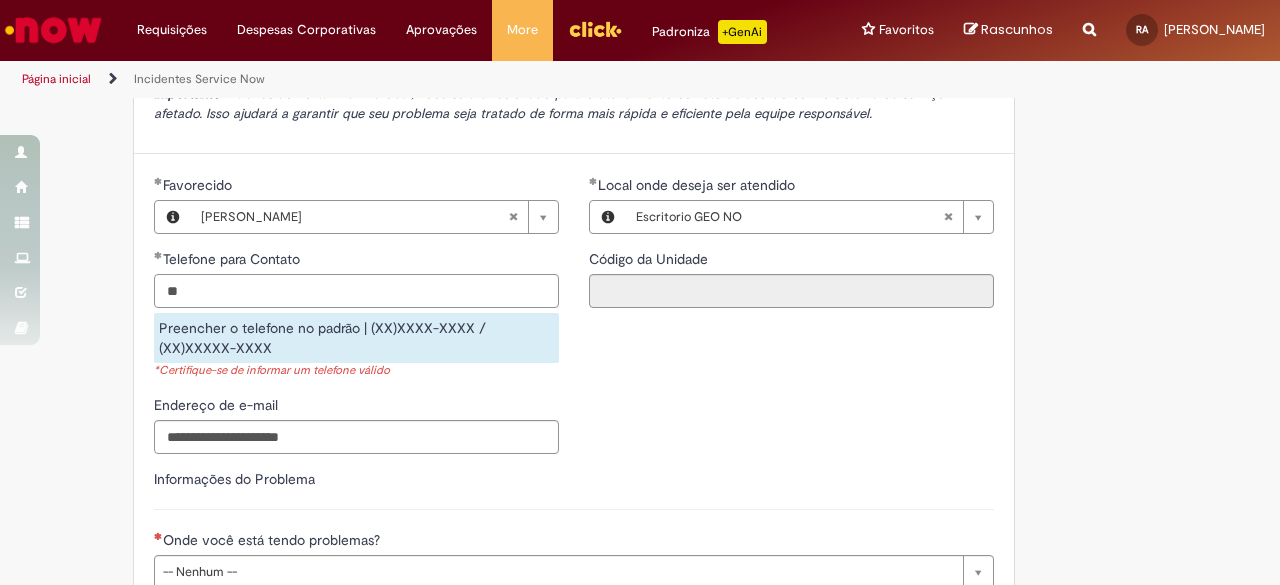 type on "*" 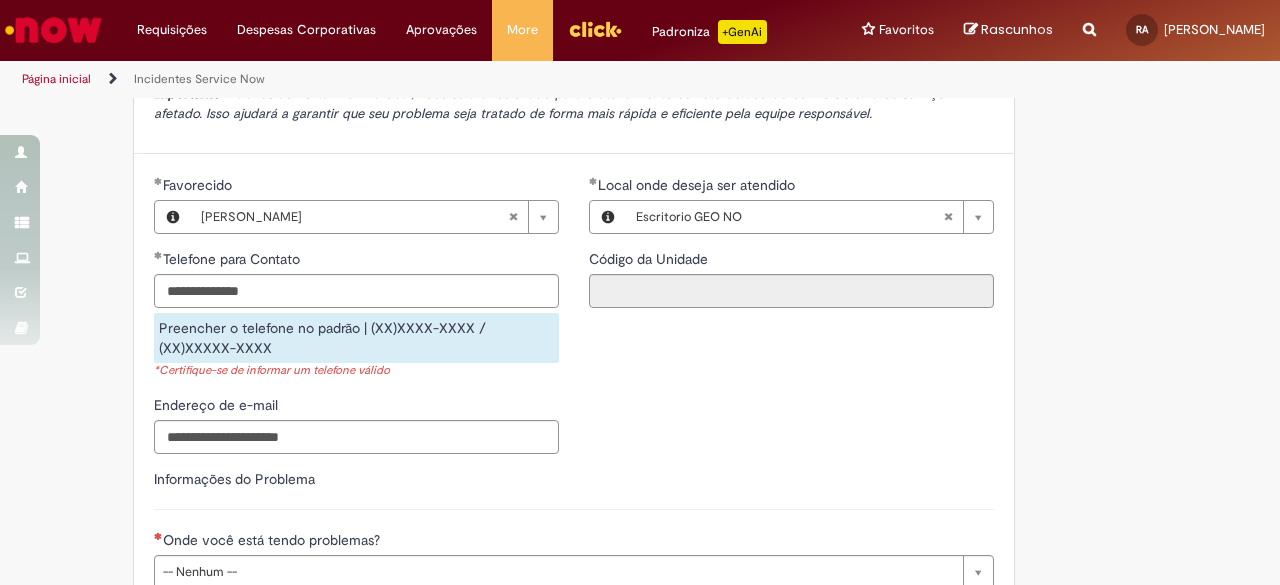 type on "**********" 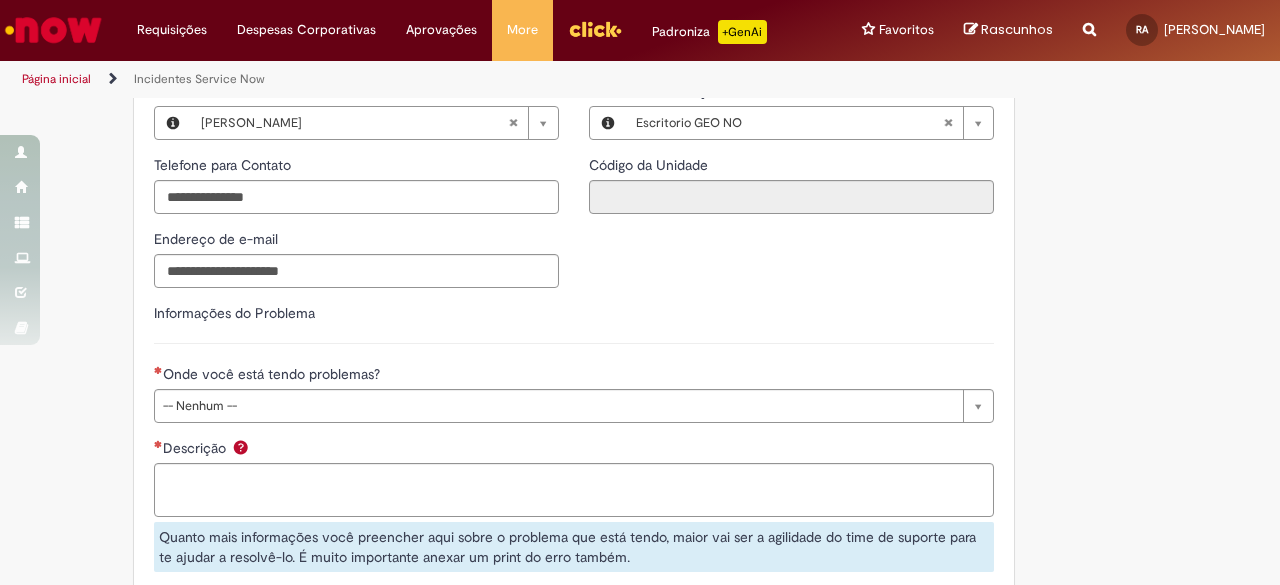 scroll, scrollTop: 726, scrollLeft: 0, axis: vertical 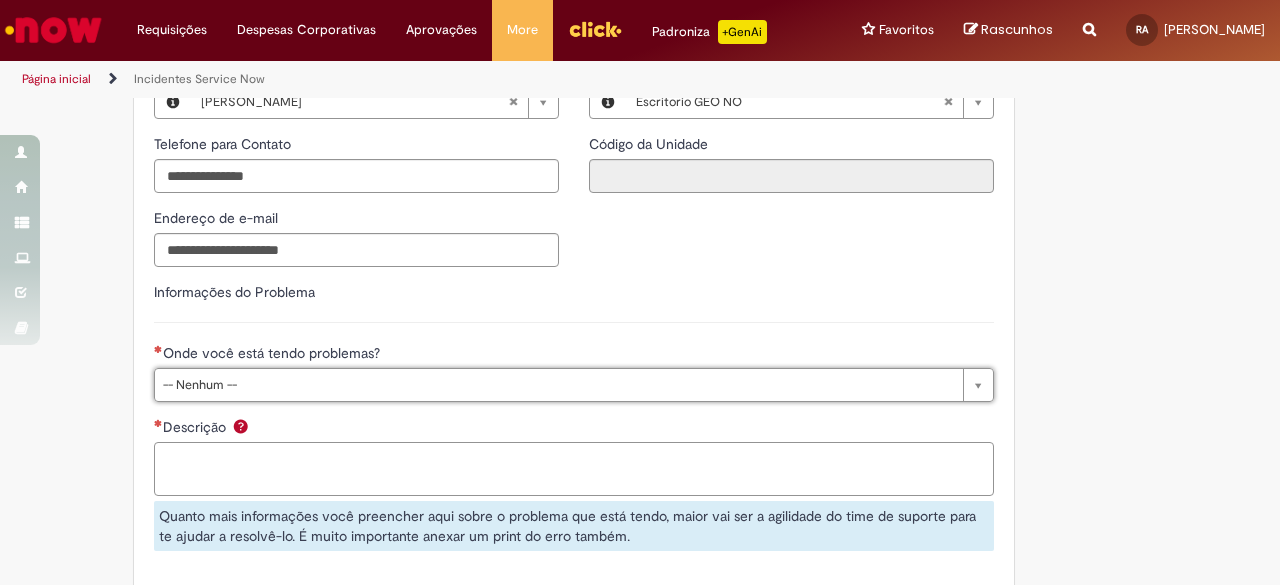 click on "Descrição" at bounding box center [574, 468] 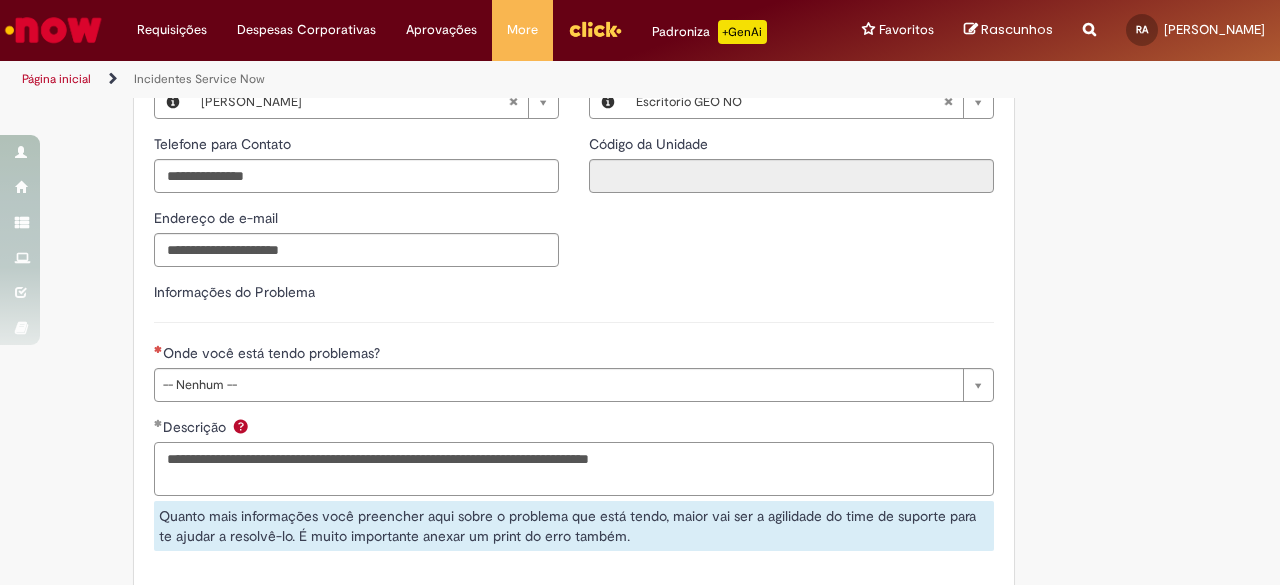 type on "**********" 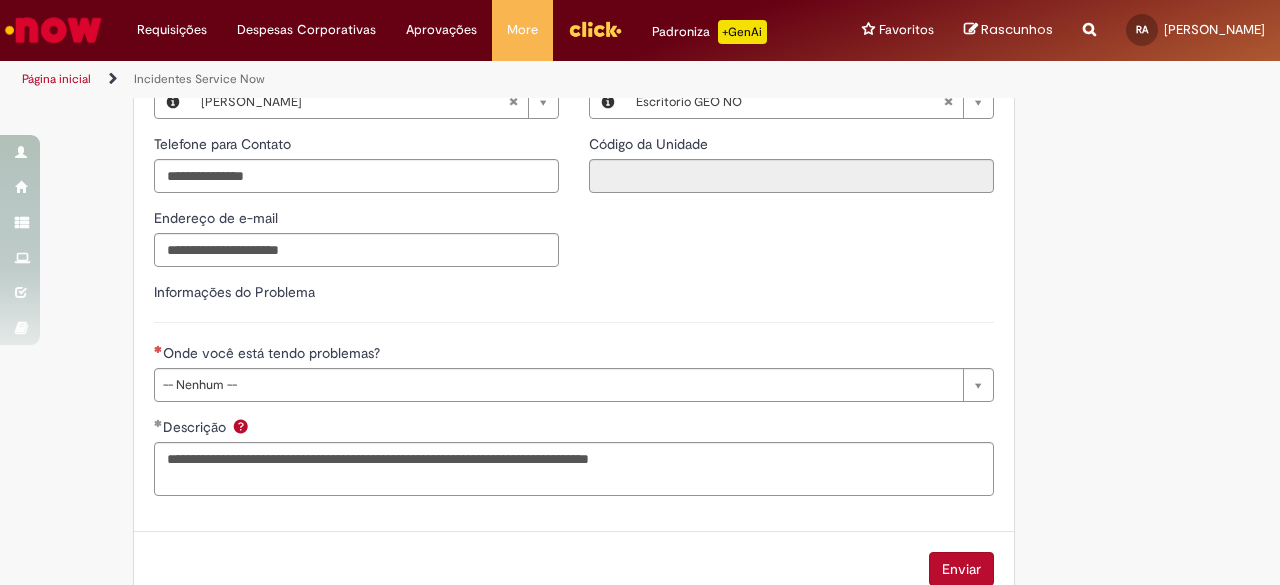 scroll, scrollTop: 853, scrollLeft: 0, axis: vertical 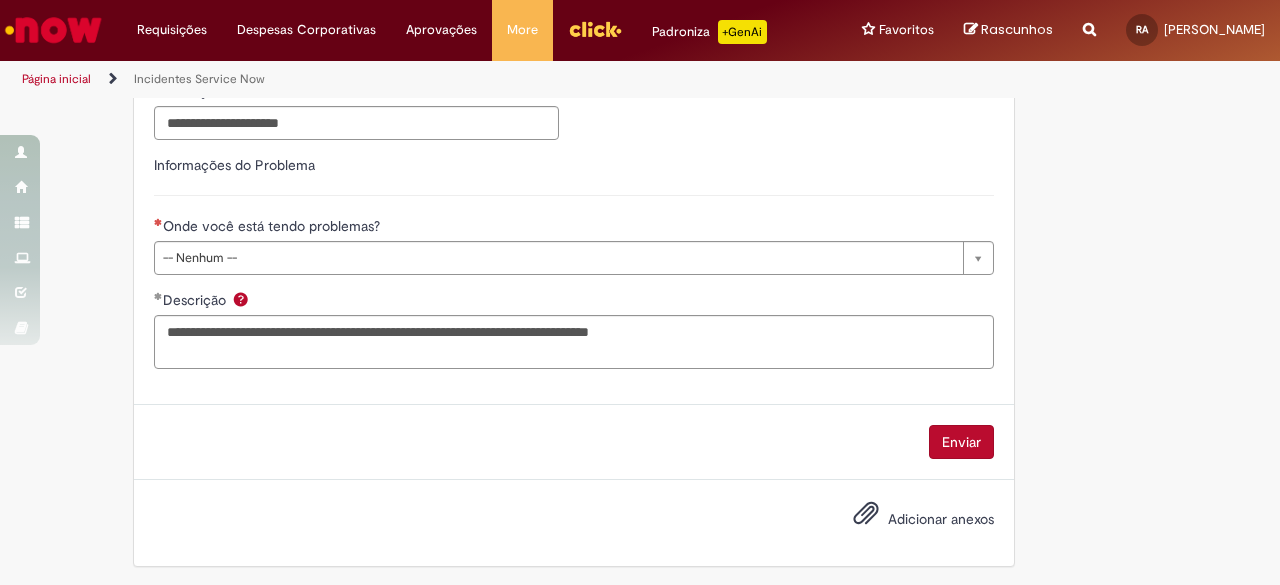 click on "Enviar" at bounding box center [961, 442] 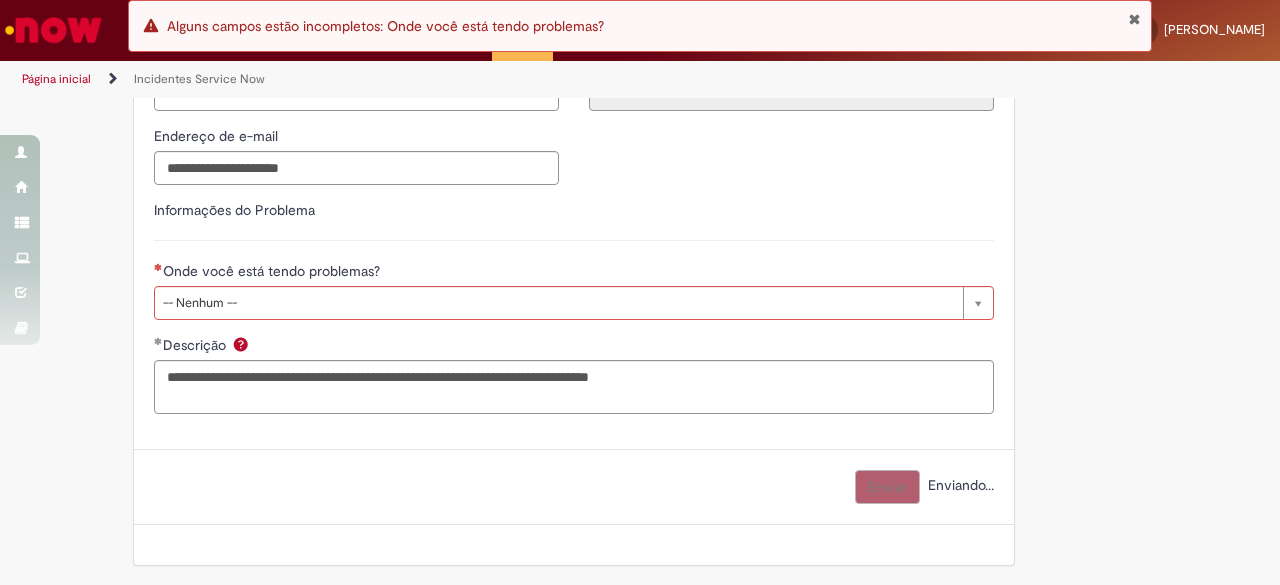 scroll, scrollTop: 853, scrollLeft: 0, axis: vertical 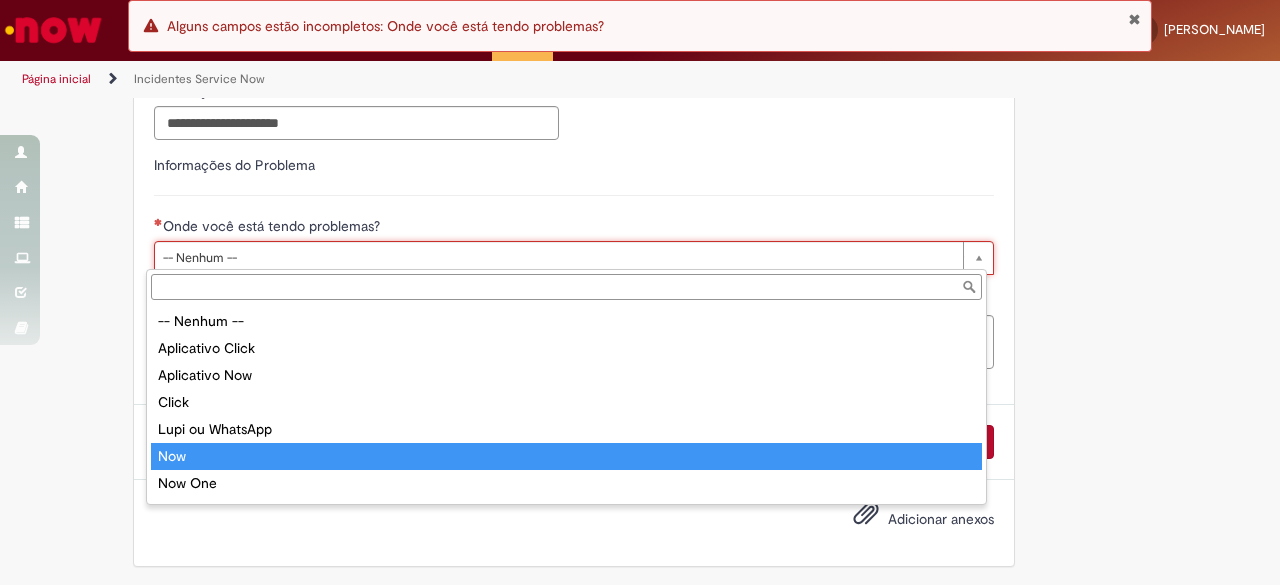 type on "***" 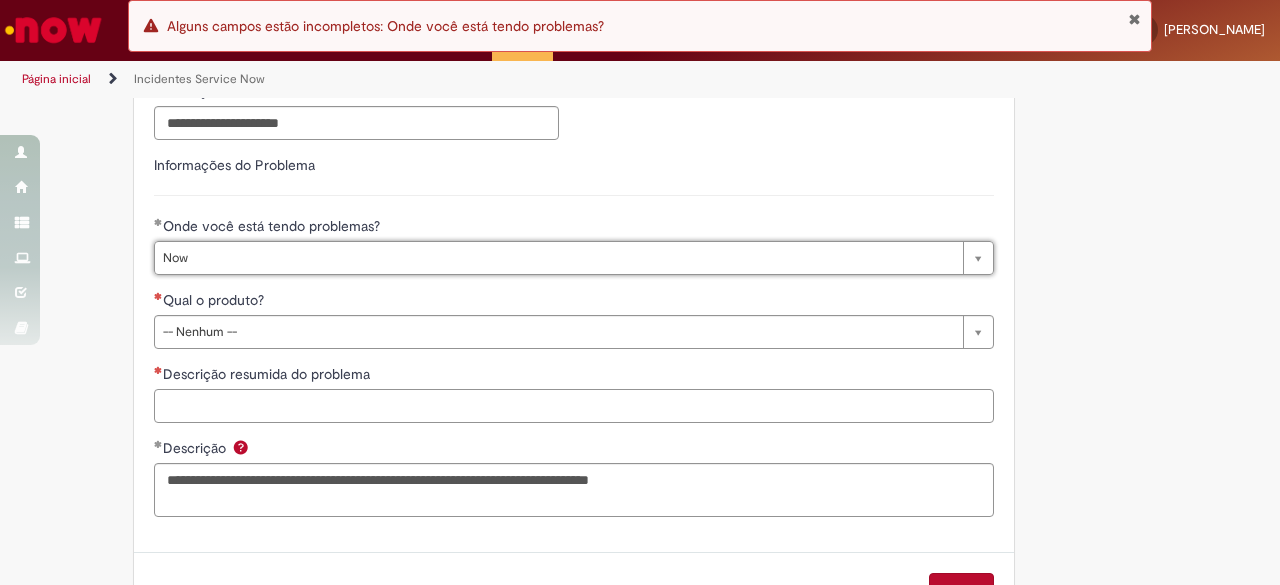 click on "Descrição resumida do problema" at bounding box center (574, 406) 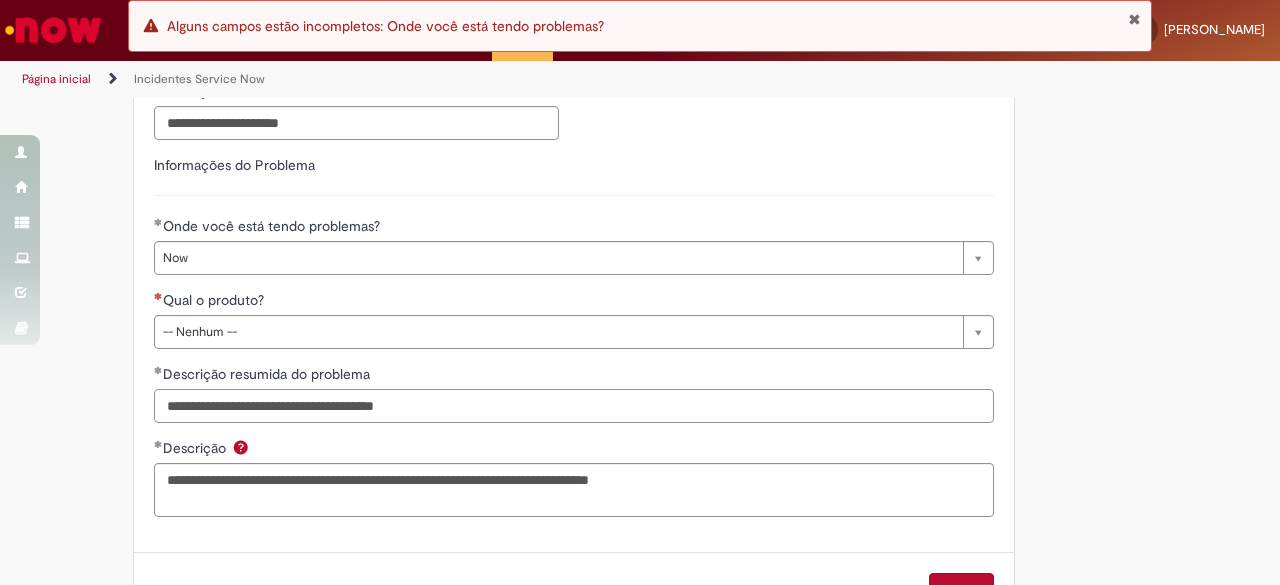 type on "**********" 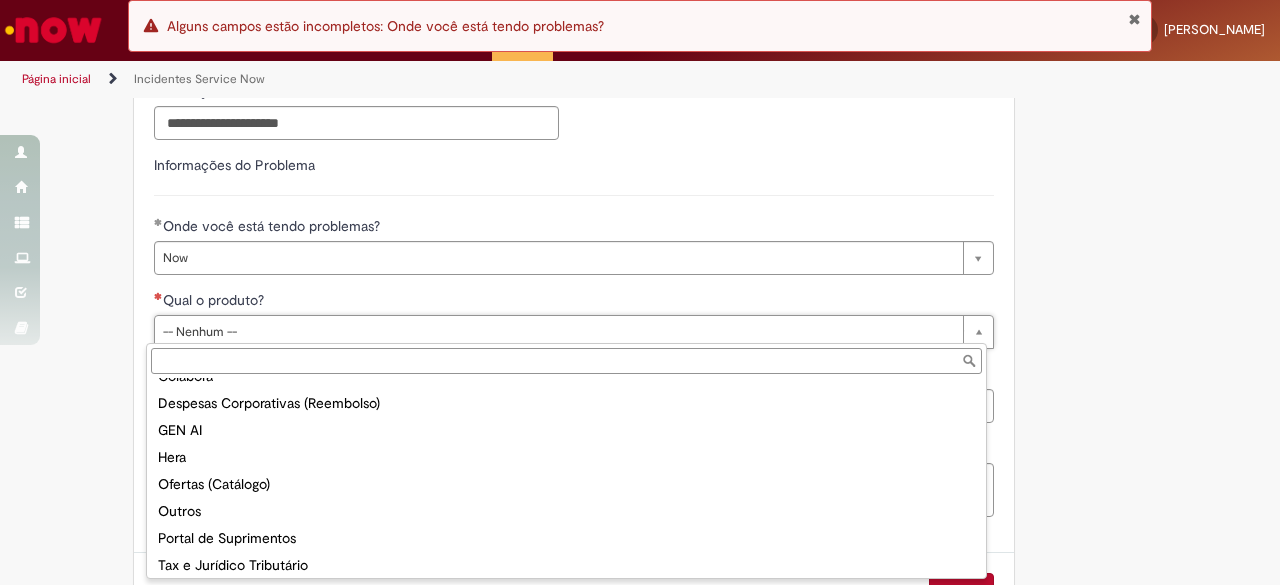 scroll, scrollTop: 132, scrollLeft: 0, axis: vertical 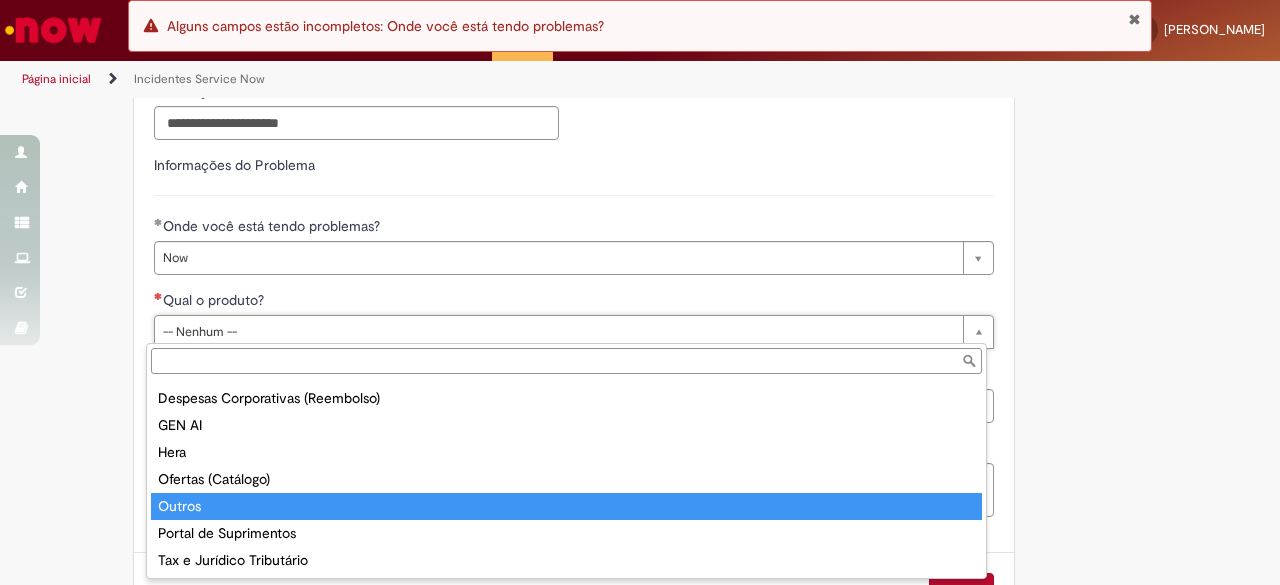 type on "******" 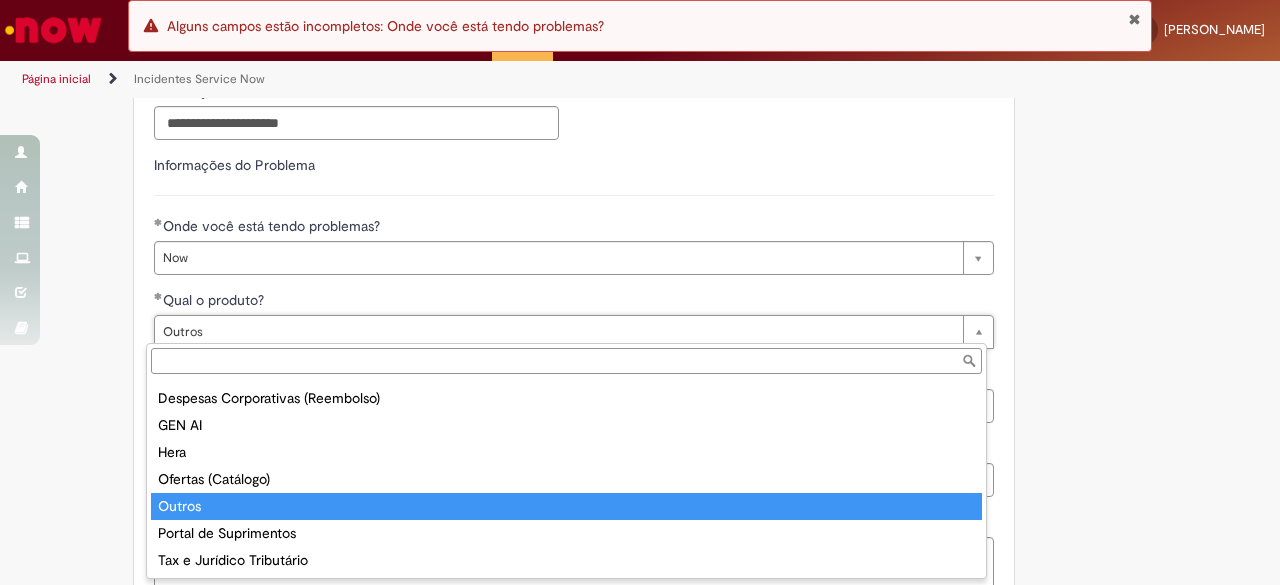 scroll, scrollTop: 70, scrollLeft: 0, axis: vertical 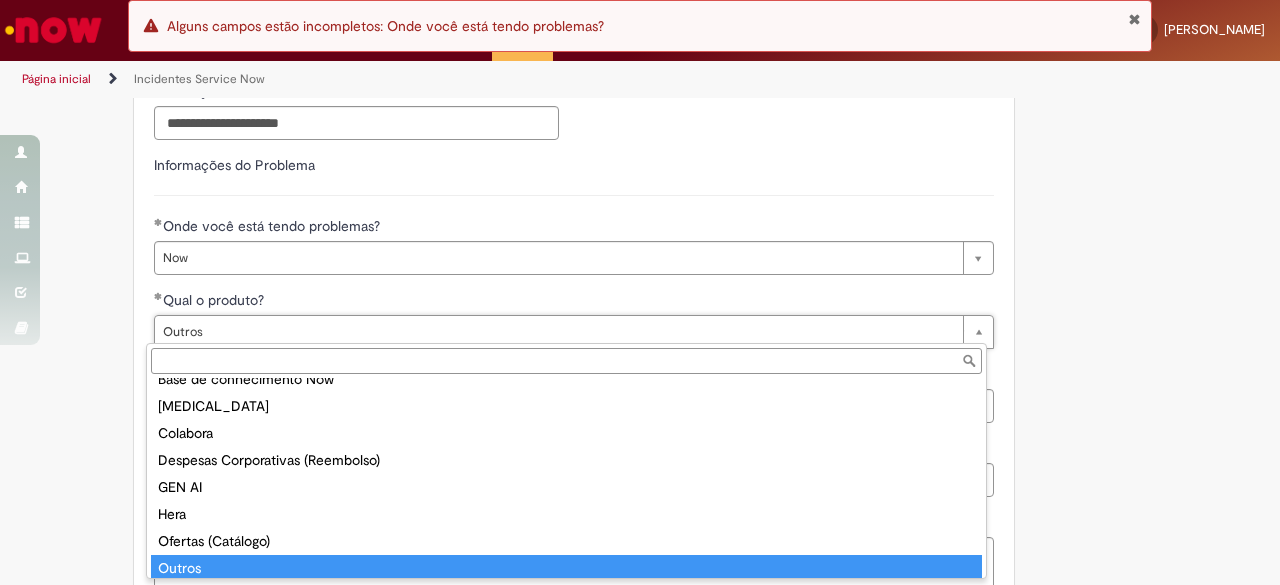 type on "******" 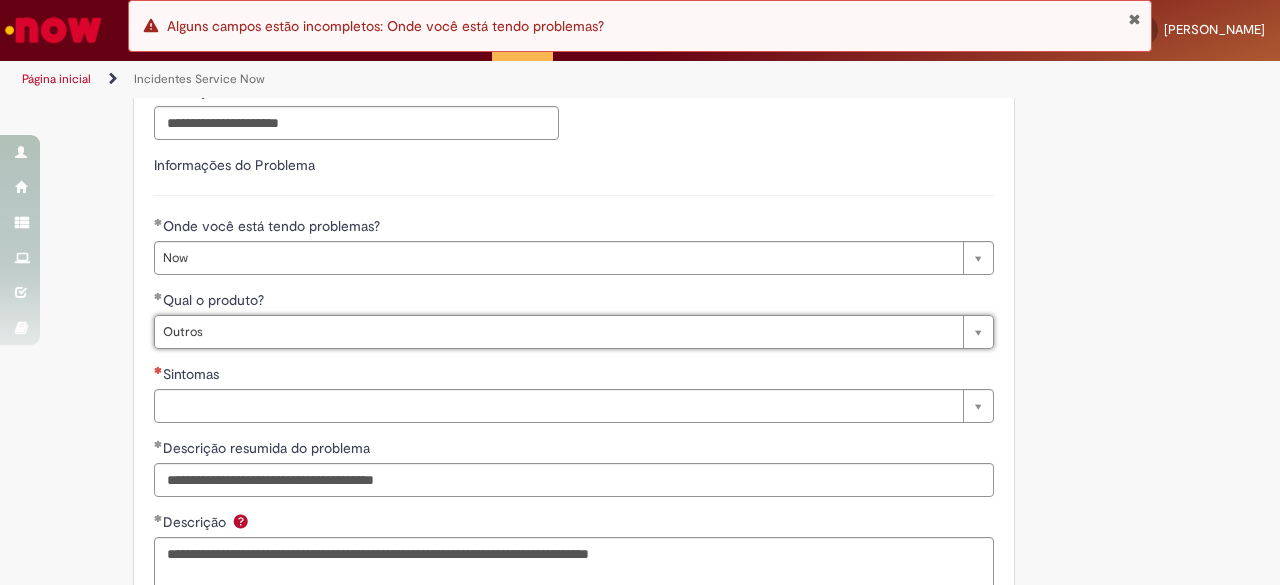 scroll, scrollTop: 0, scrollLeft: 42, axis: horizontal 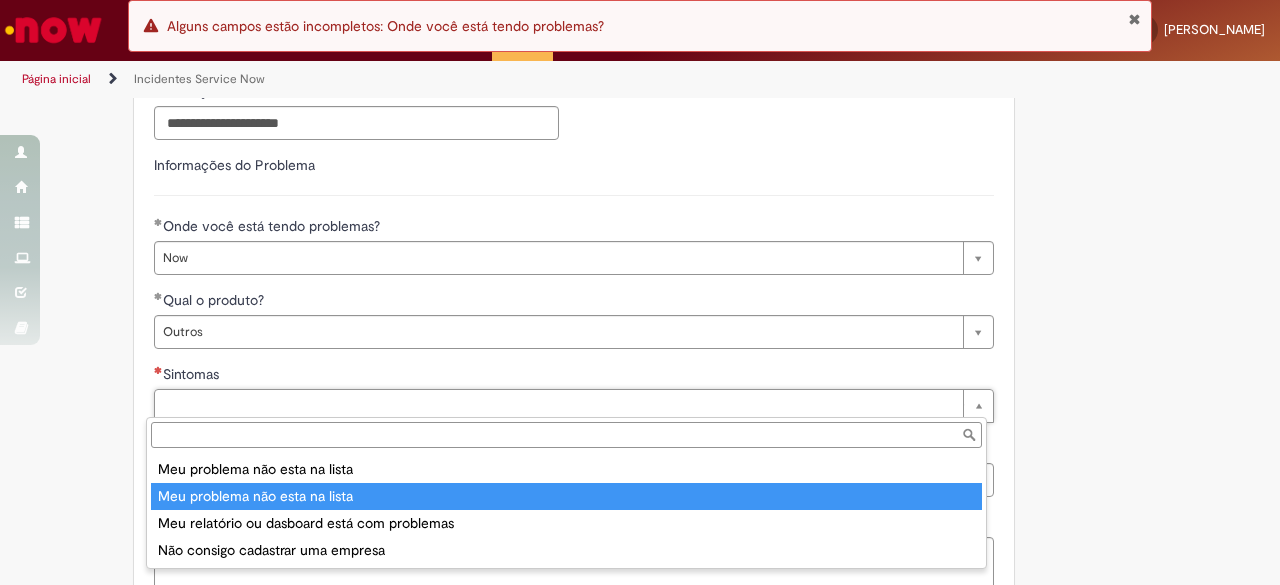 type on "**********" 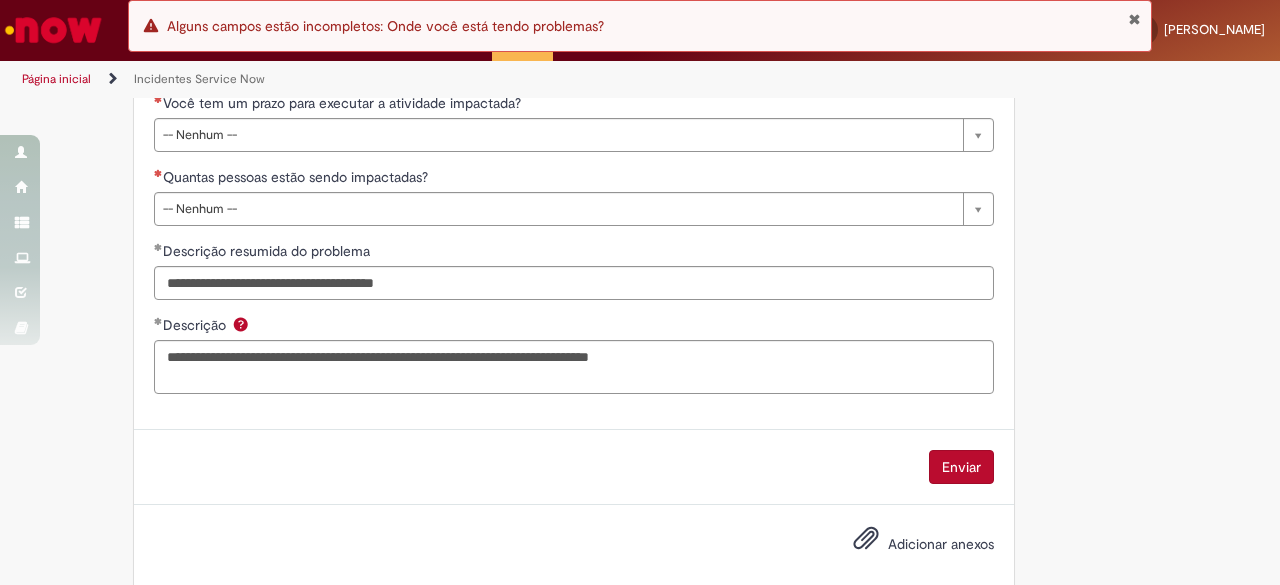 scroll, scrollTop: 1223, scrollLeft: 0, axis: vertical 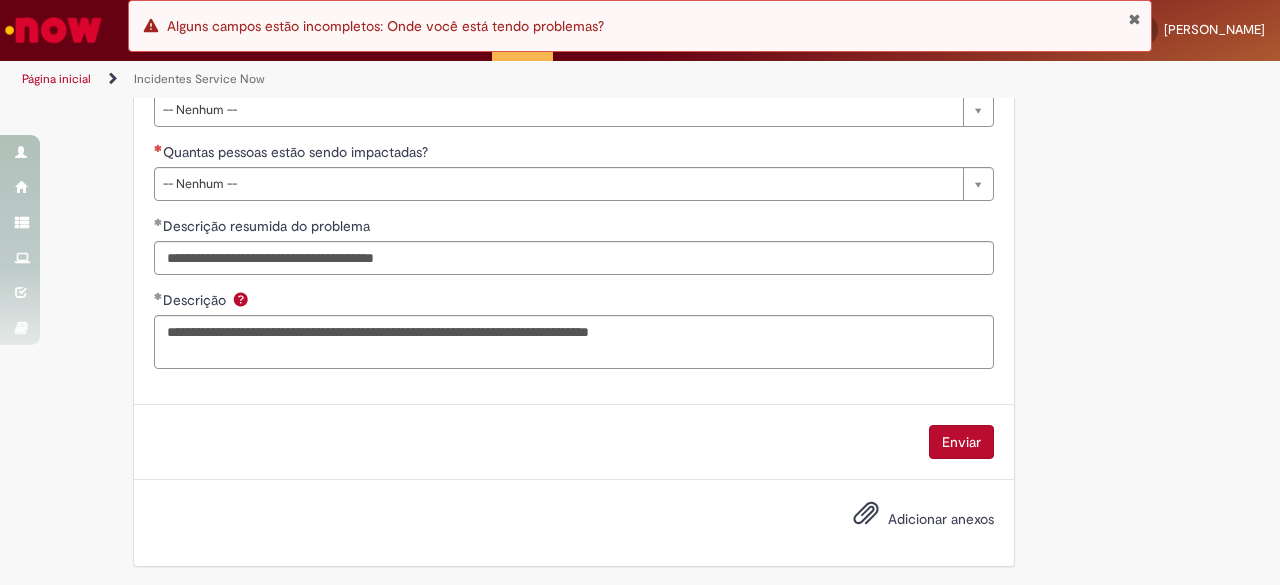 drag, startPoint x: 943, startPoint y: 441, endPoint x: 1052, endPoint y: 446, distance: 109.11462 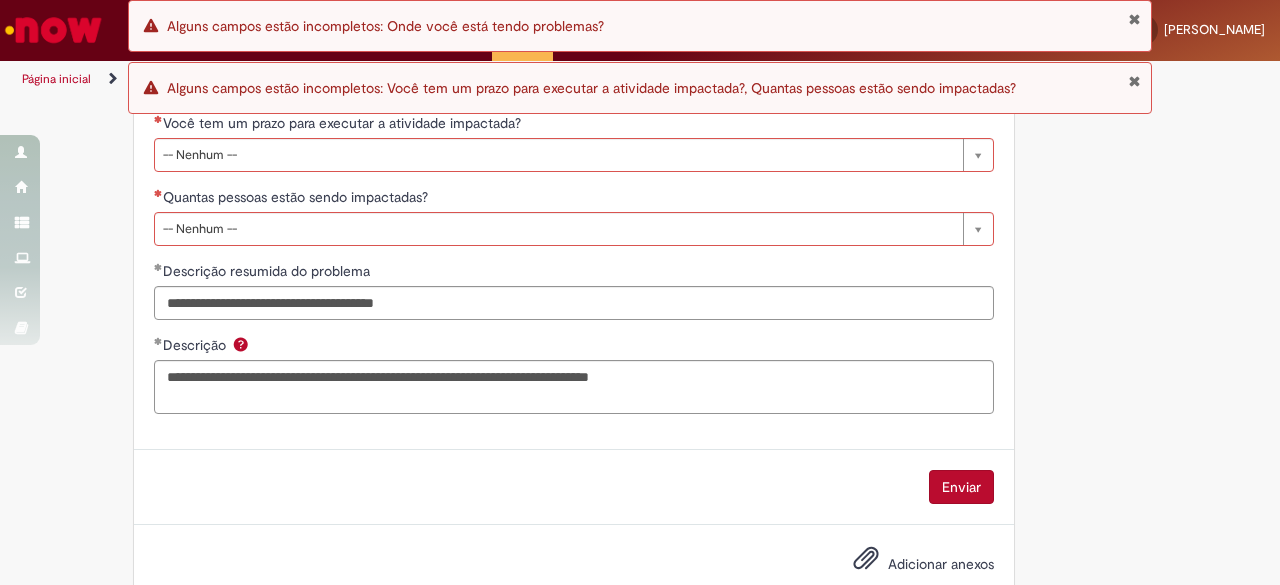 scroll, scrollTop: 1223, scrollLeft: 0, axis: vertical 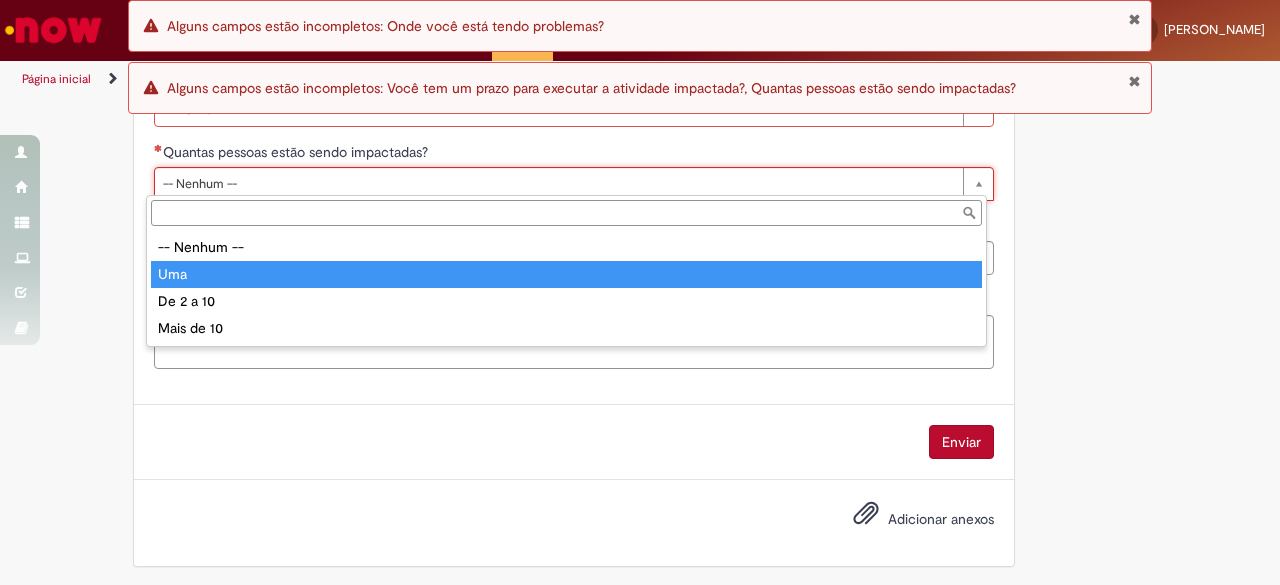 type on "***" 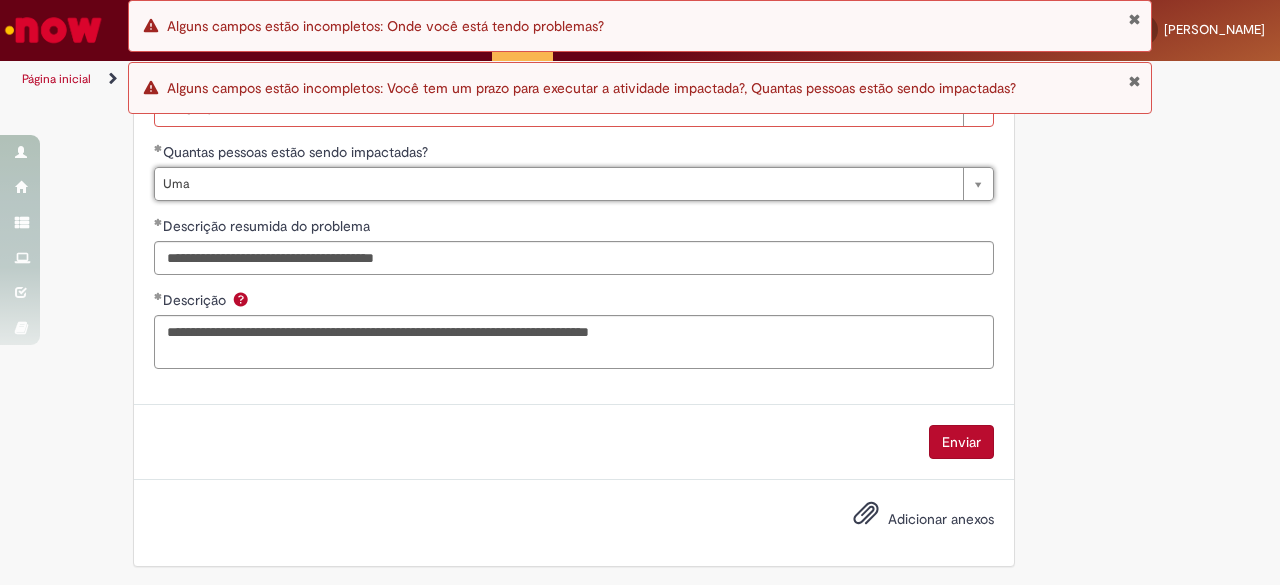 click on "Adicionar a Favoritos
Incidentes Service Now
Oferta destinada à abertura de incidentes no ServiceNow.
Para Relatar Incidentes em Produtos Específicos da Plataforma ServiceNow
Abra este registro para relatar problemas relacionados a funcionalidades que estavam operando corretamente anteriormente, mas que agora não estão funcionando ou estão apresentando falhas. Esse incidente pode estar associado a um dos seguintes produtos da plataforma ServiceNow ou sistemas internos:
Click
Now
Lupi
Now One
Se o seu problema for relacionado a sistemas externos ou plataformas fora do escopo da ServiceNow, como:
SAP
VD
Workday
Office 365
ConectaFahz
Aurora
WMS
BEES
Authenticator     entre outros...
Por favor, abra um incidente no  Portal NOW Global.
Importante
Urgência Grupo resolvedor     FUNCTIONS NOW - Suporte BSC" at bounding box center [640, -268] 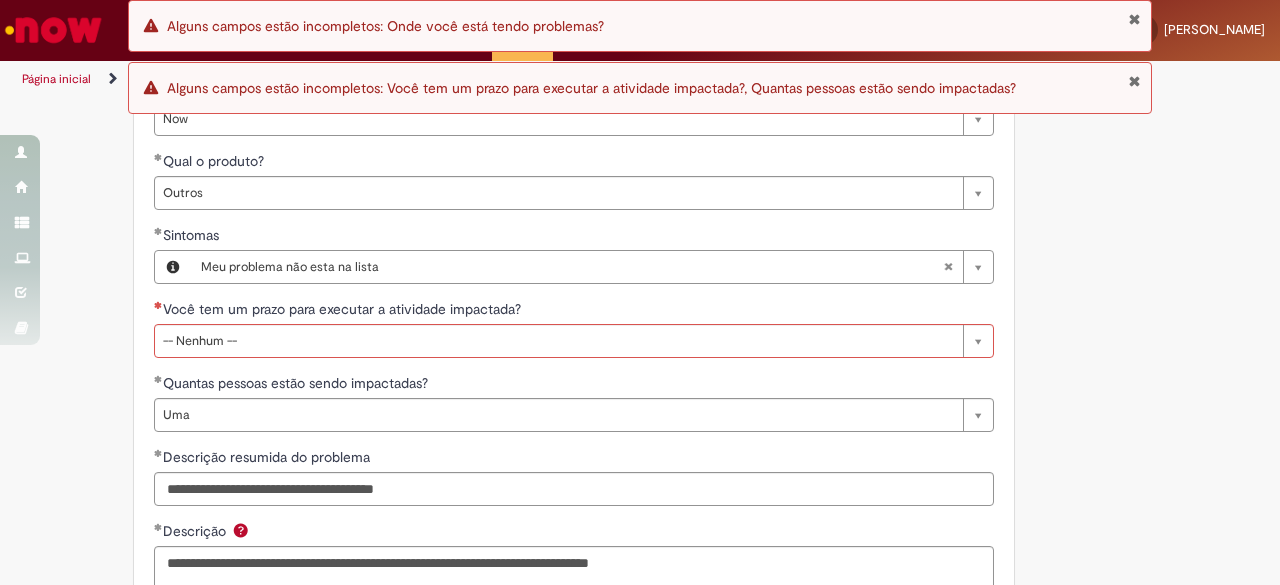 scroll, scrollTop: 969, scrollLeft: 0, axis: vertical 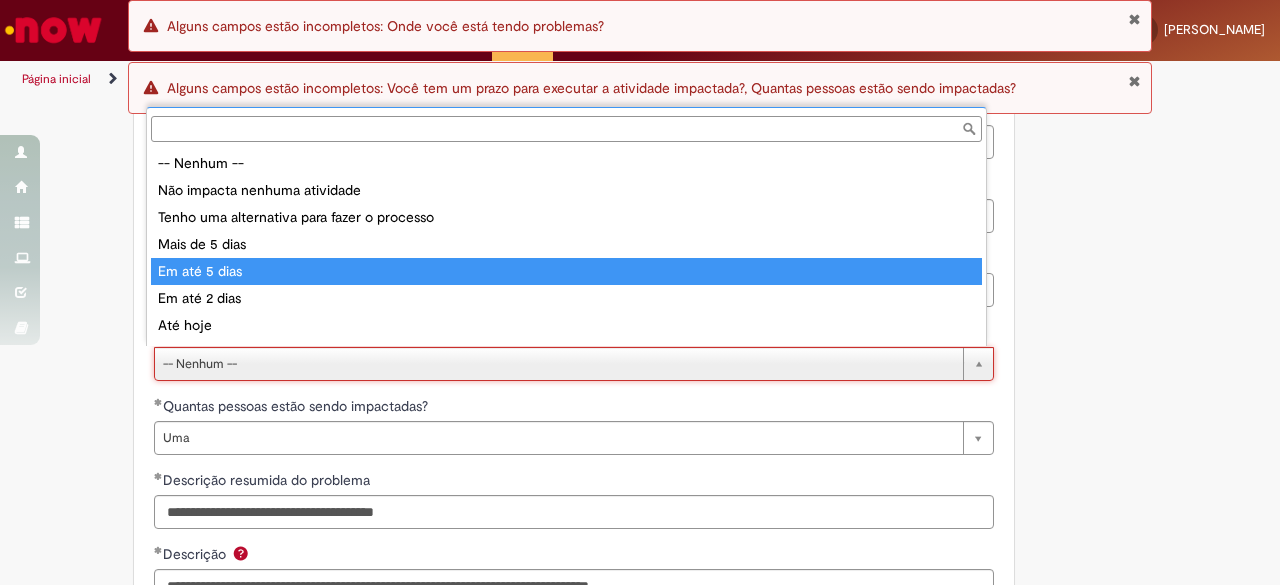 type on "**********" 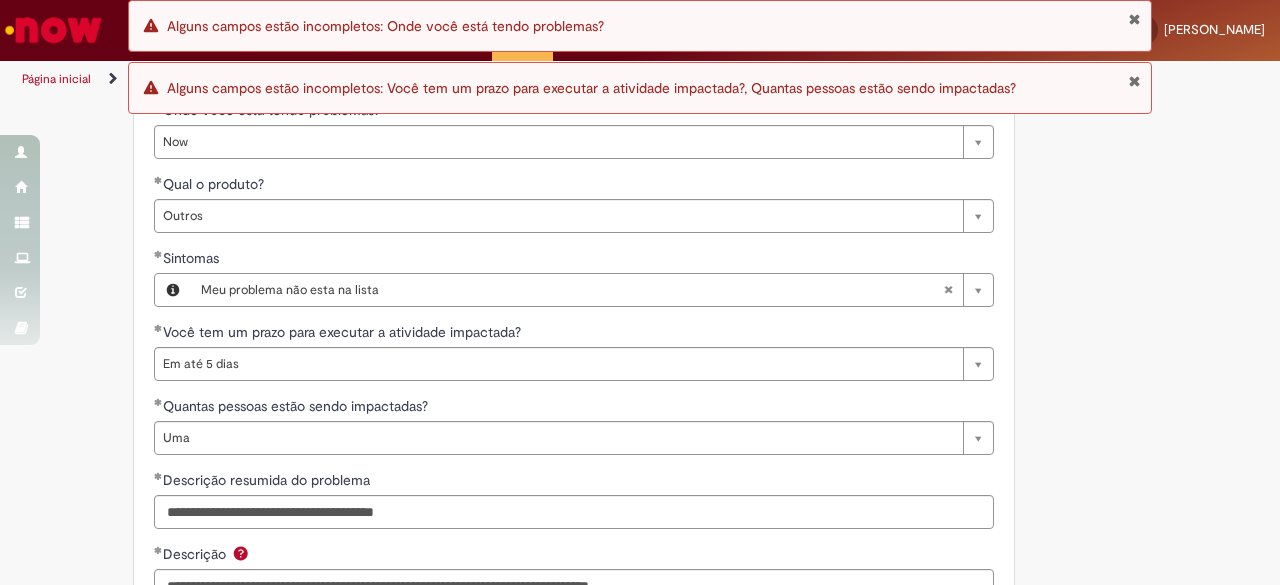 click on "Tire dúvidas com LupiAssist    +GenAI
Oi! Eu sou LupiAssist, uma Inteligência Artificial Generativa em constante aprendizado   Meu conteúdo é monitorado para trazer uma melhor experiência
Dúvidas comuns:
Só mais um instante, estou consultando nossas bases de conhecimento  e escrevendo a melhor resposta pra você!
Title
Lorem ipsum dolor sit amet    Fazer uma nova pergunta
Gerei esta resposta utilizando IA Generativa em conjunto com os nossos padrões. Em caso de divergência, os documentos oficiais prevalecerão.
Saiba mais em:
Ou ligue para:
E aí, te ajudei?
Sim, obrigado!" at bounding box center [640, -13] 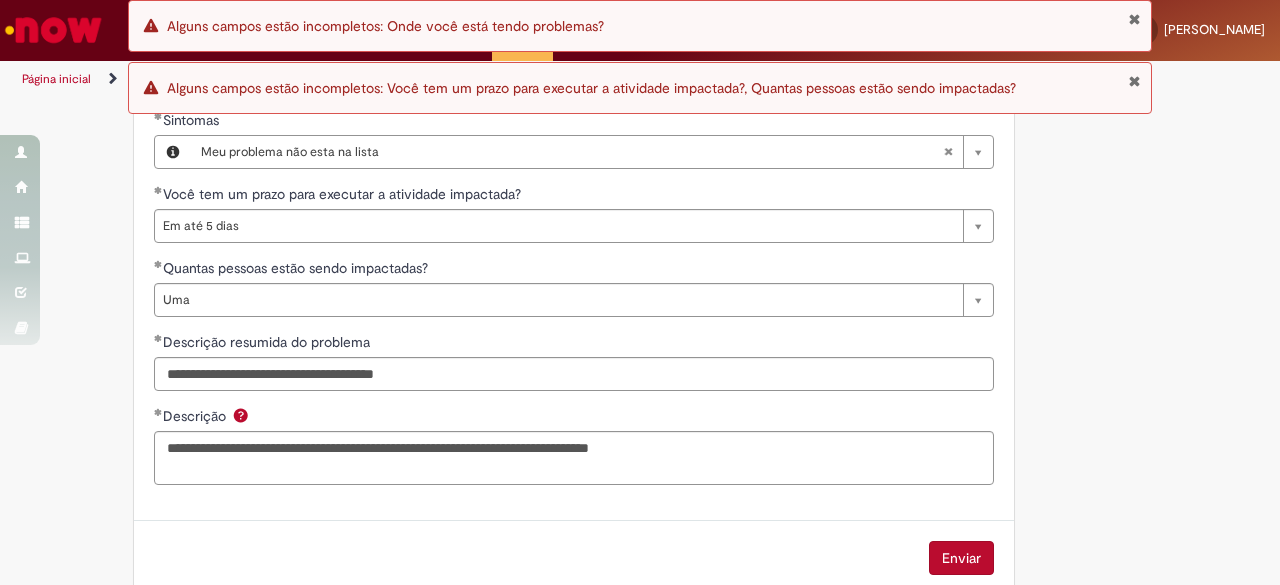scroll, scrollTop: 1223, scrollLeft: 0, axis: vertical 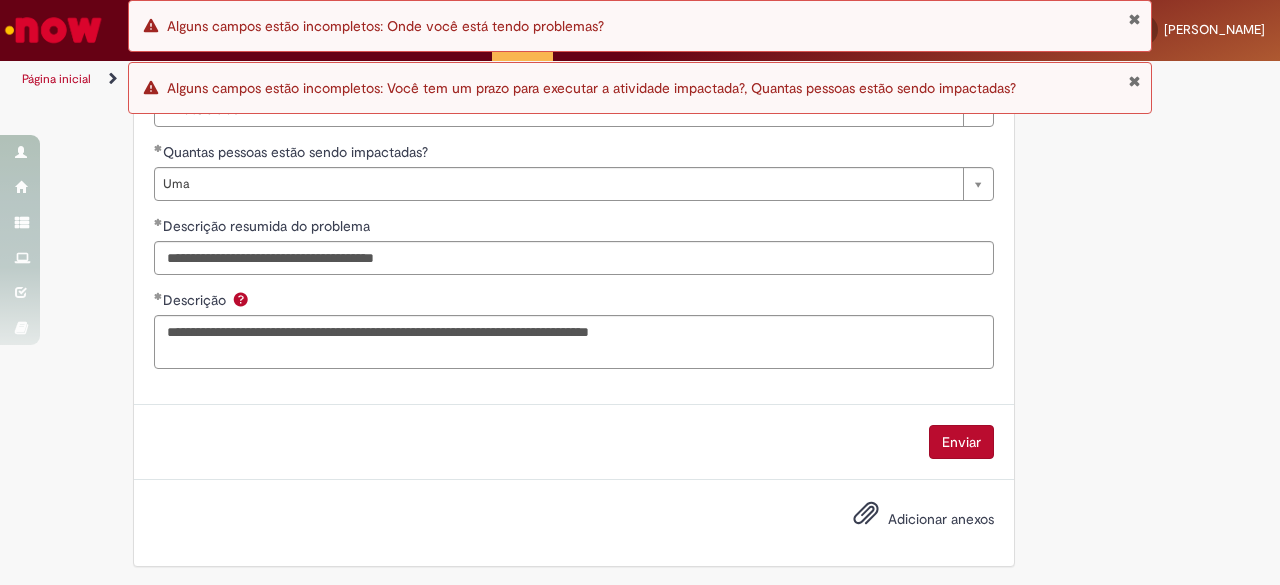 click on "Enviar" at bounding box center (961, 442) 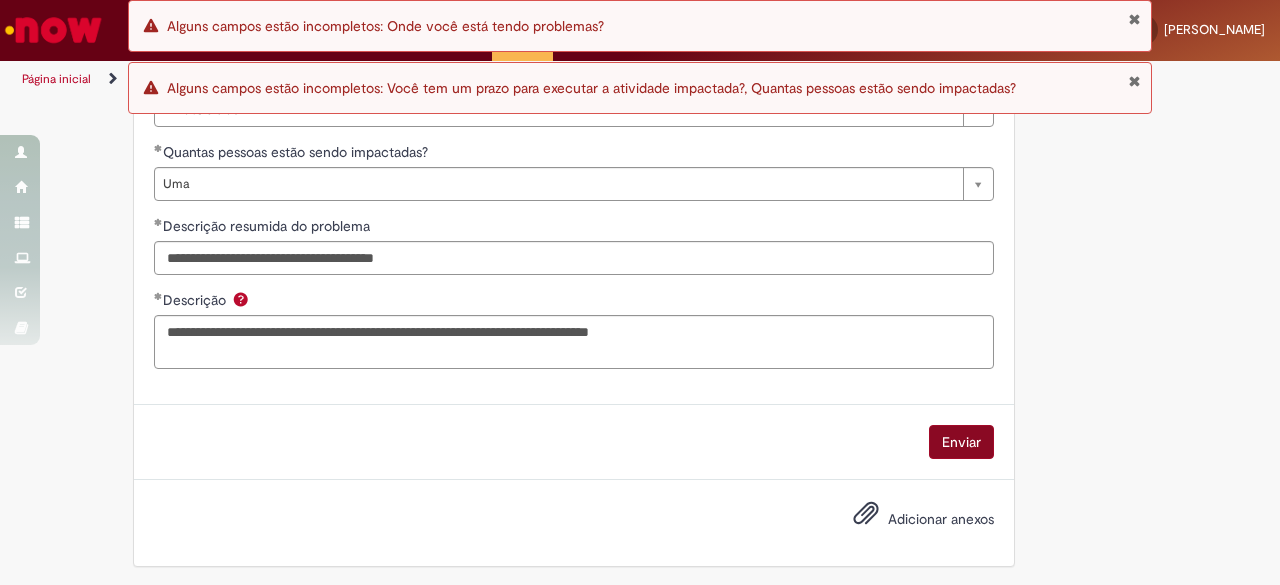 scroll, scrollTop: 1178, scrollLeft: 0, axis: vertical 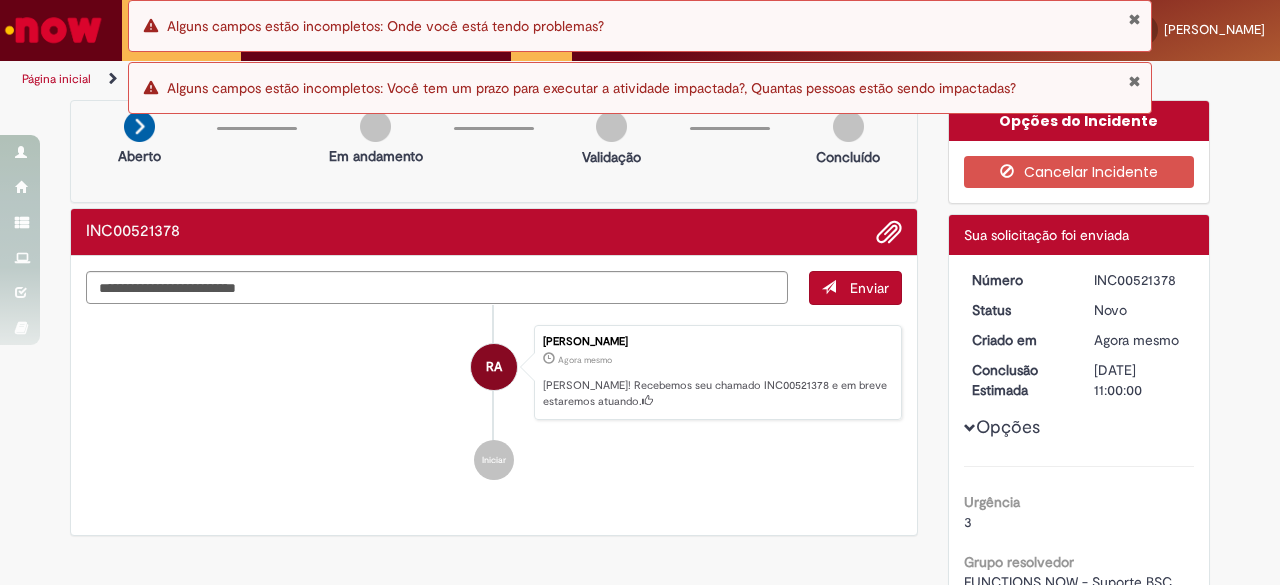 click at bounding box center (1134, 81) 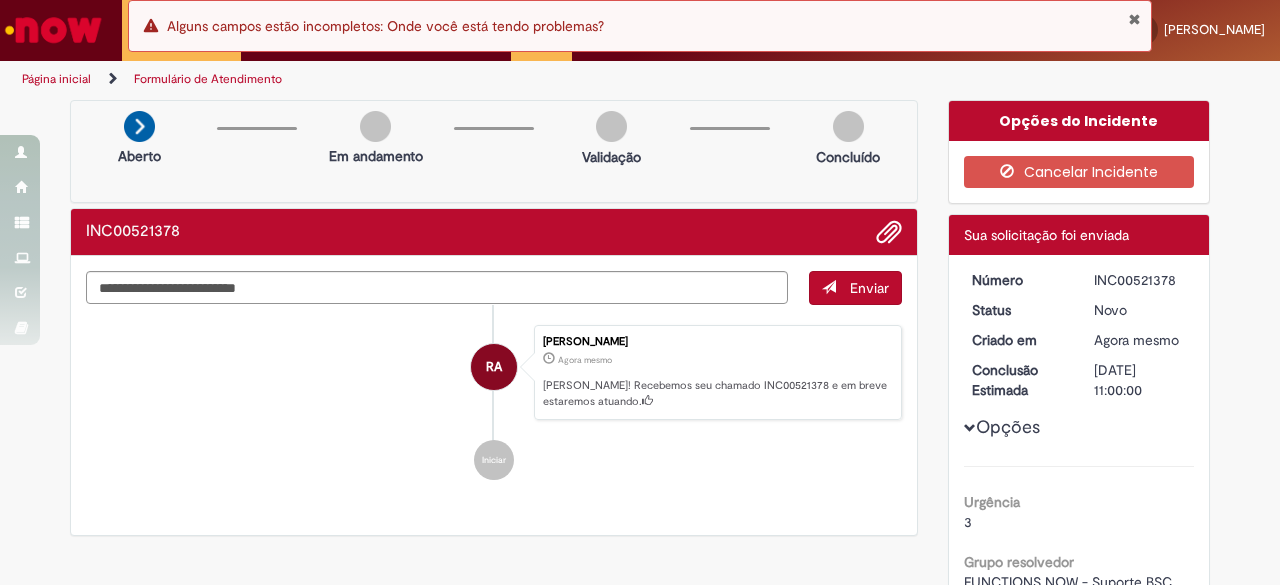 click at bounding box center (1134, 19) 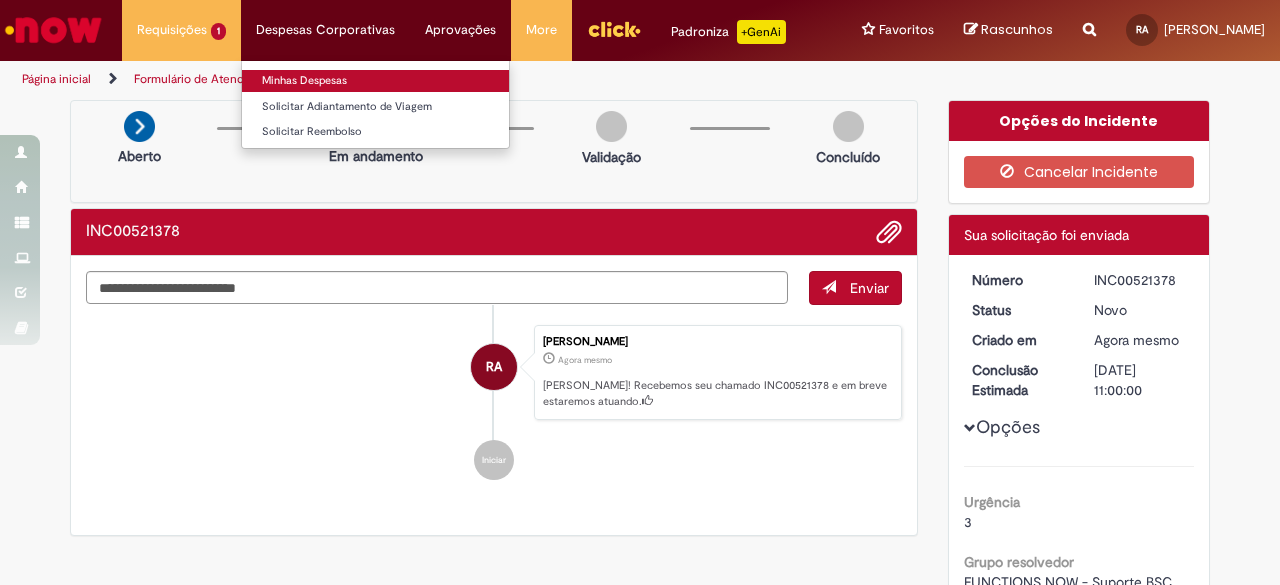 click on "Minhas Despesas" at bounding box center (375, 81) 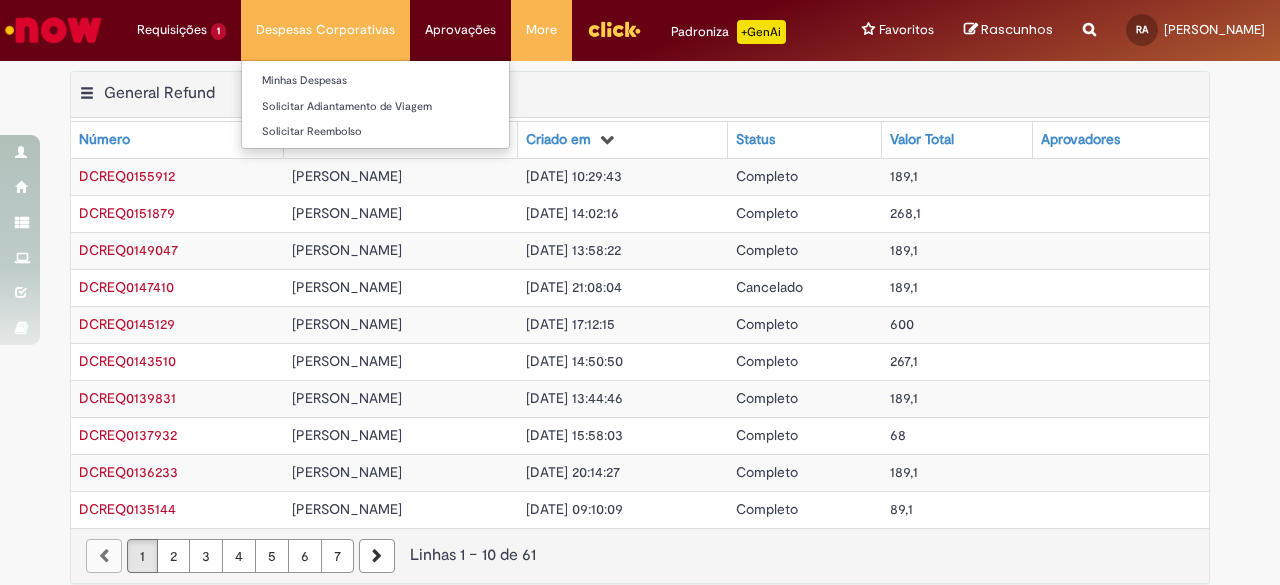 click on "Despesas Corporativas
Minhas Despesas
Solicitar Adiantamento de Viagem
Solicitar Reembolso" at bounding box center (325, 30) 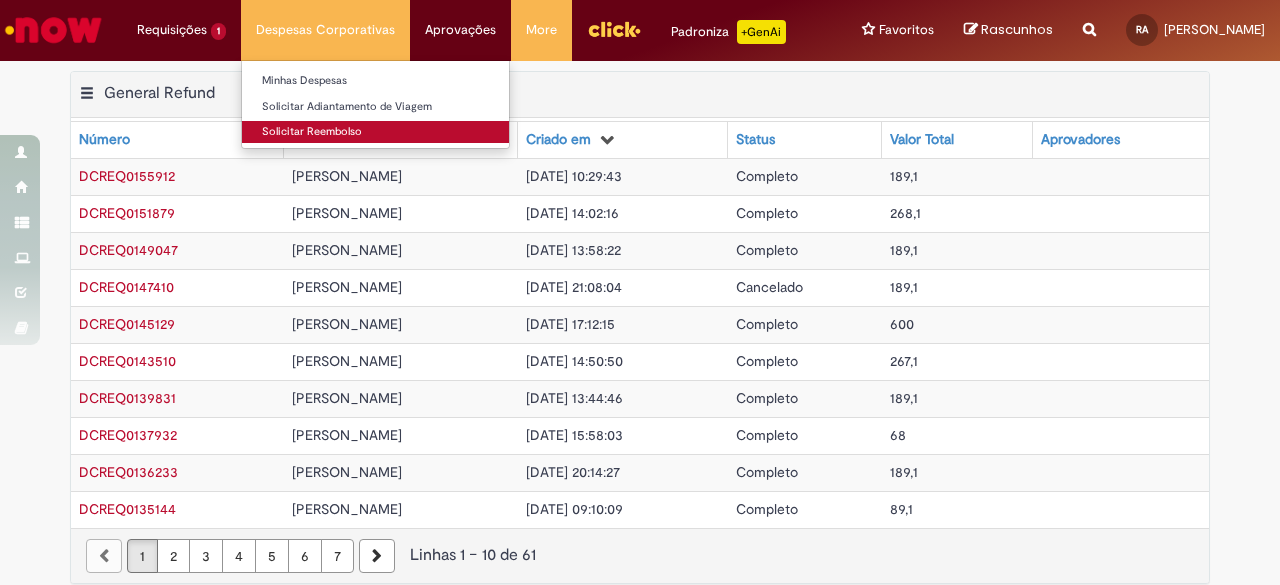 click on "Solicitar Reembolso" at bounding box center (375, 132) 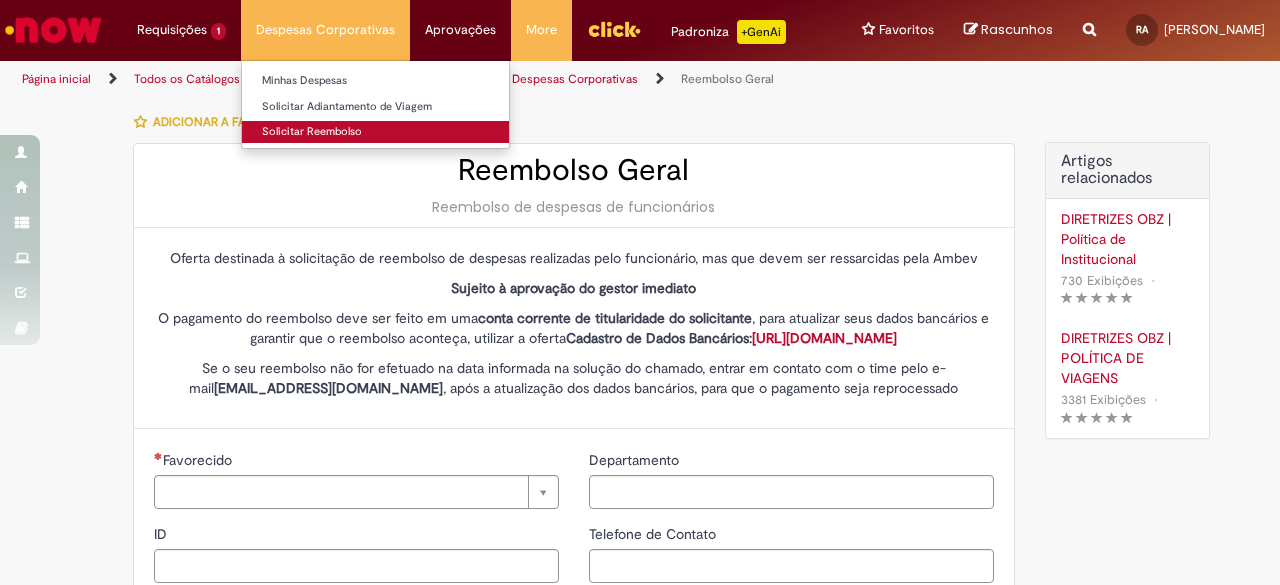 type on "********" 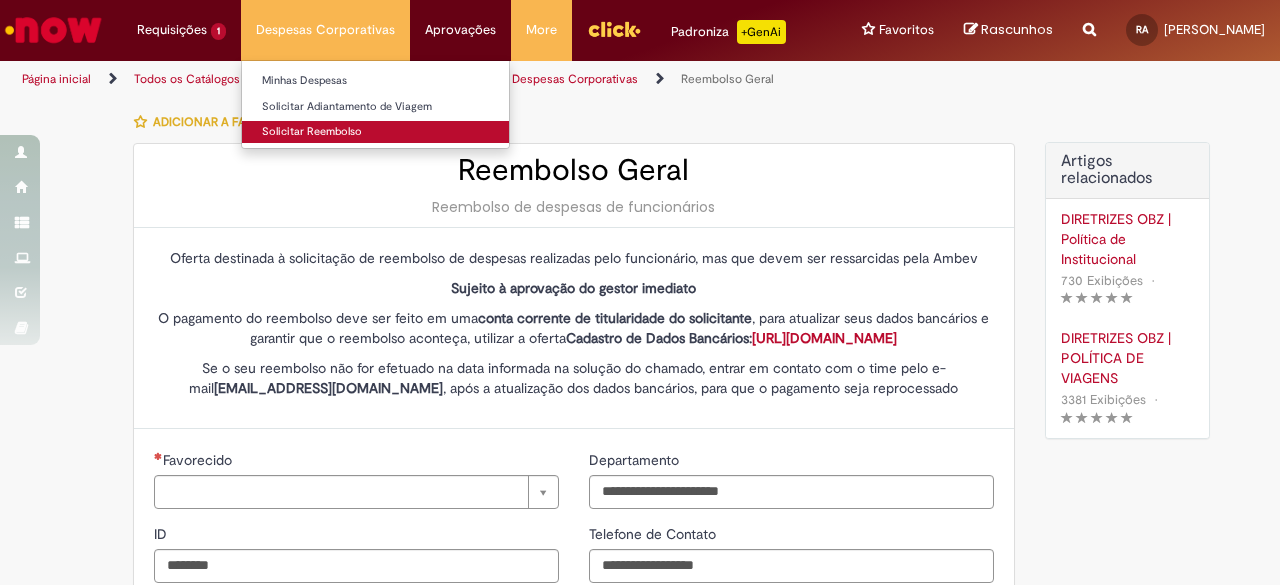 type on "**********" 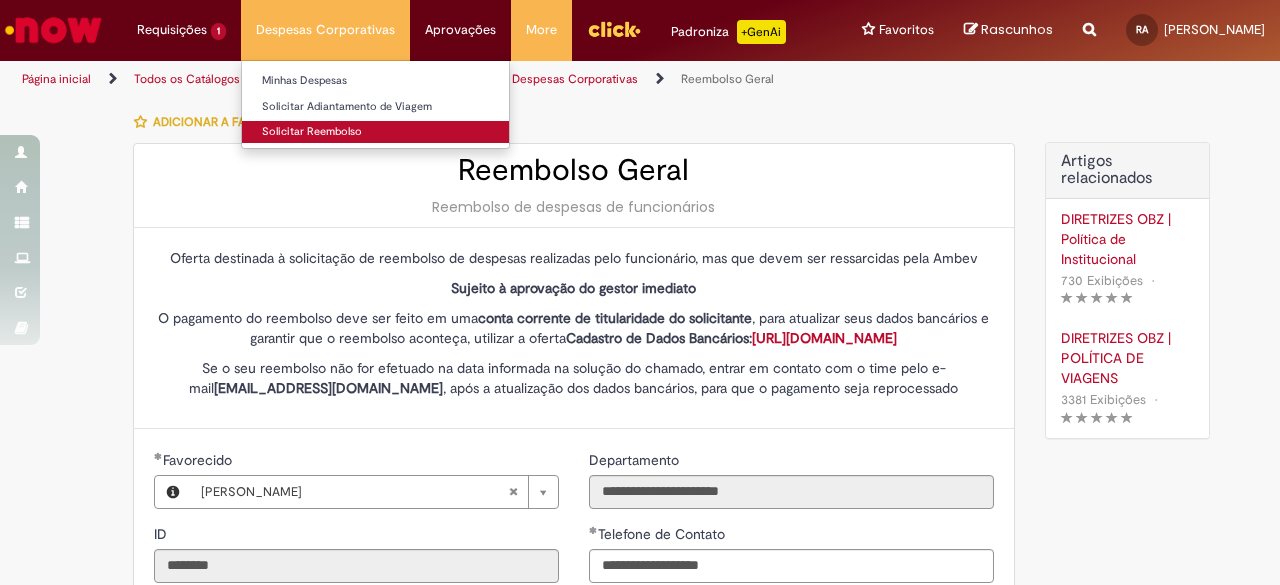 type on "**********" 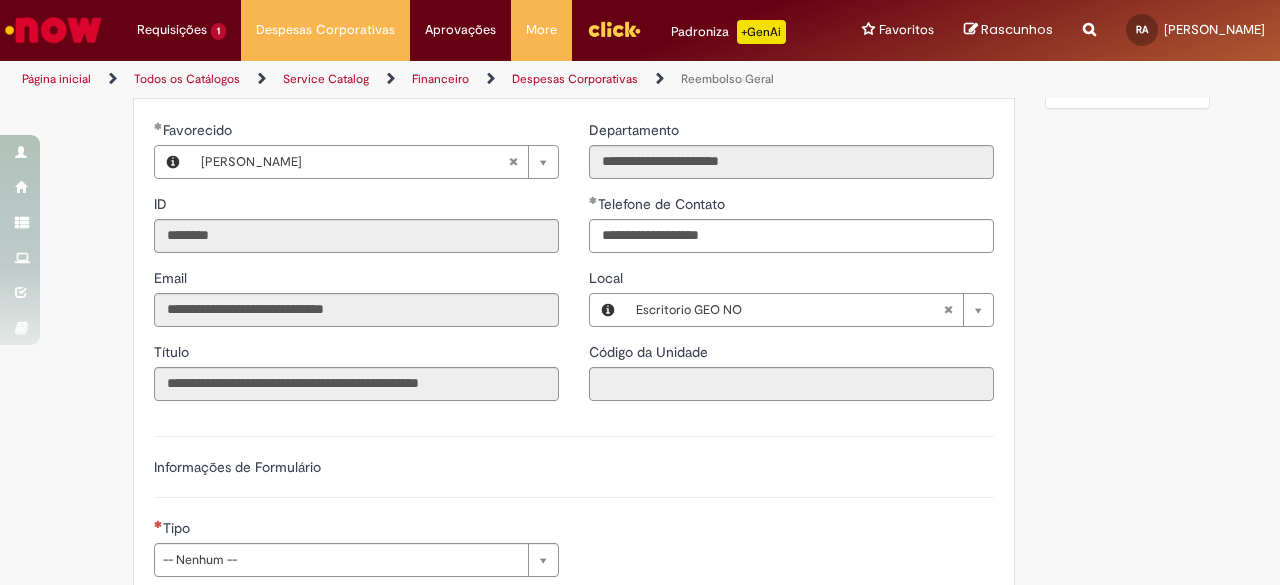 scroll, scrollTop: 345, scrollLeft: 0, axis: vertical 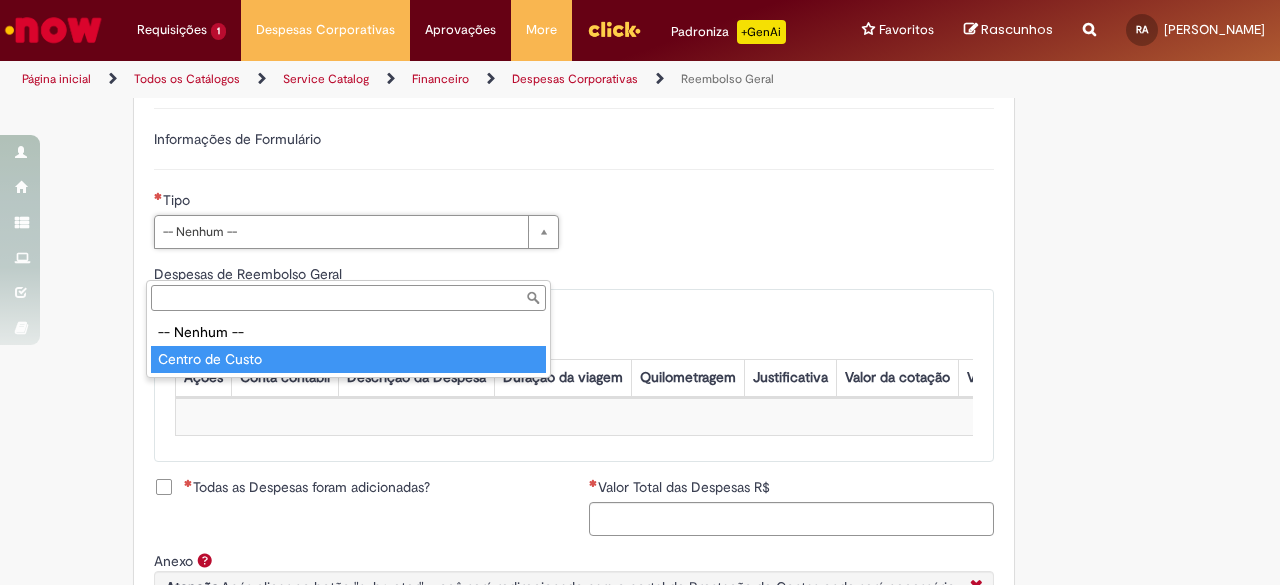 type on "**********" 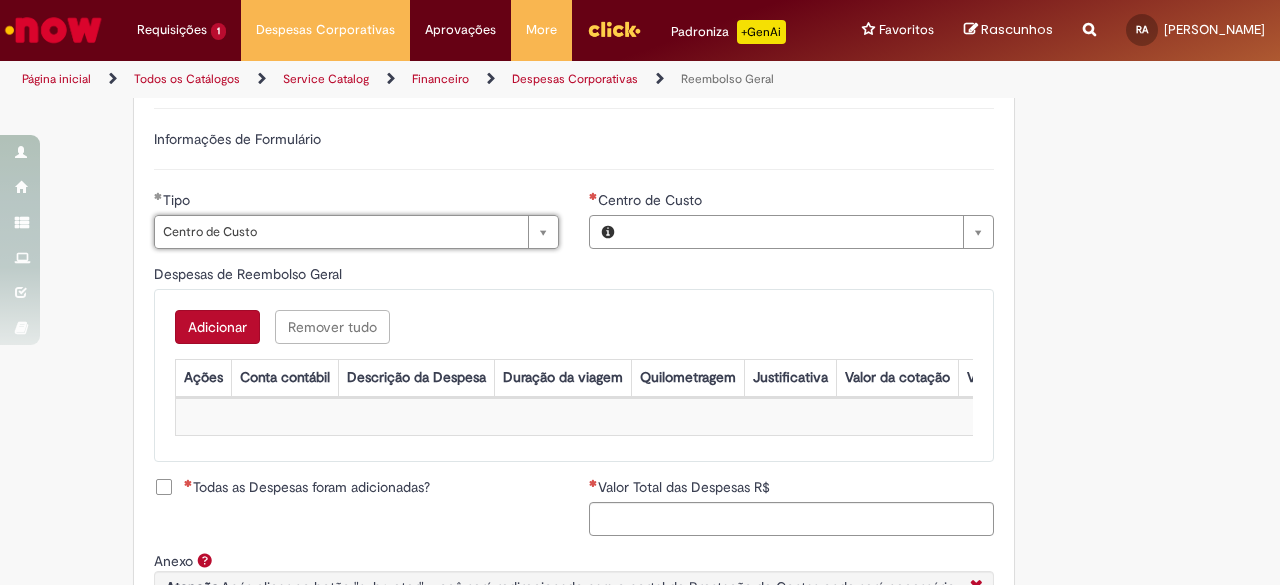 type on "**********" 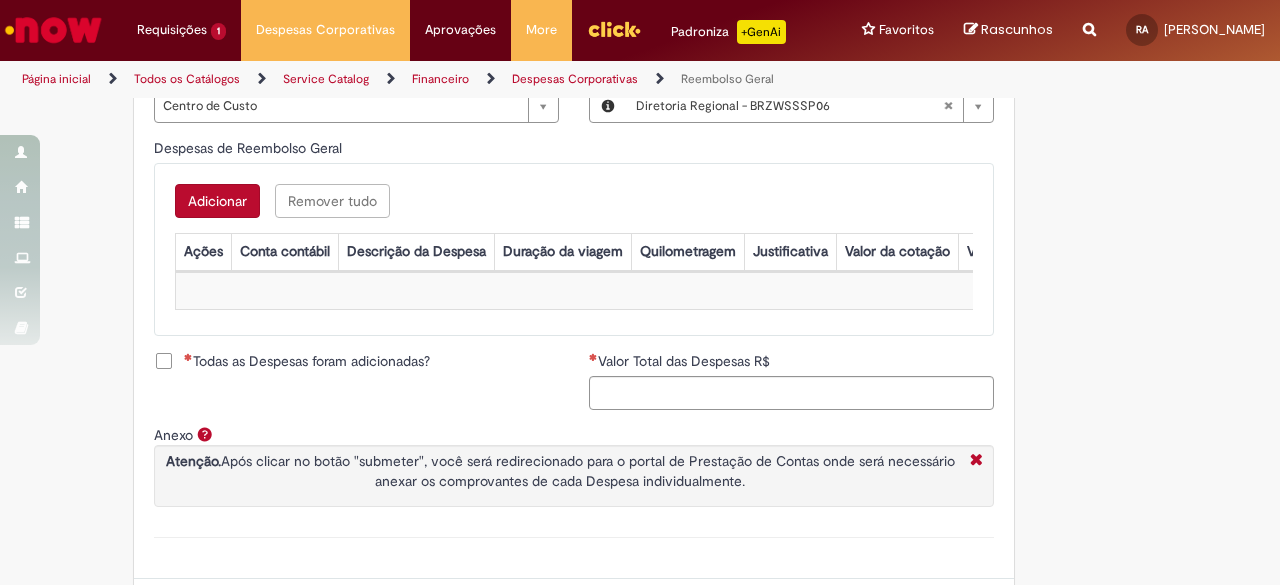 scroll, scrollTop: 874, scrollLeft: 0, axis: vertical 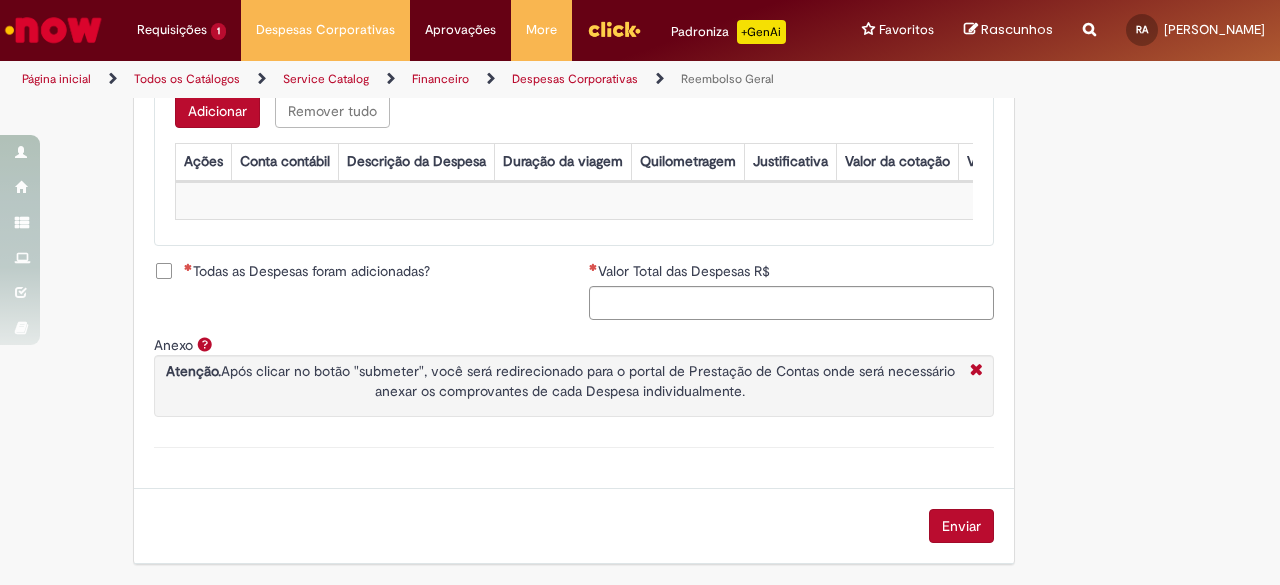 click on "Adicionar" at bounding box center (217, 111) 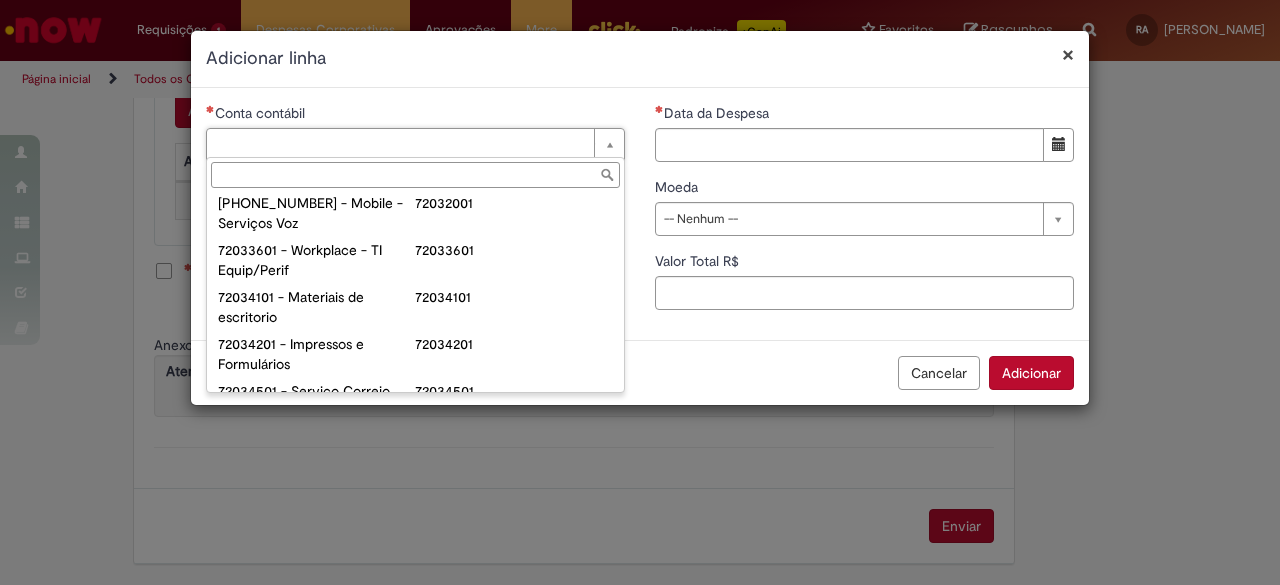 scroll, scrollTop: 0, scrollLeft: 0, axis: both 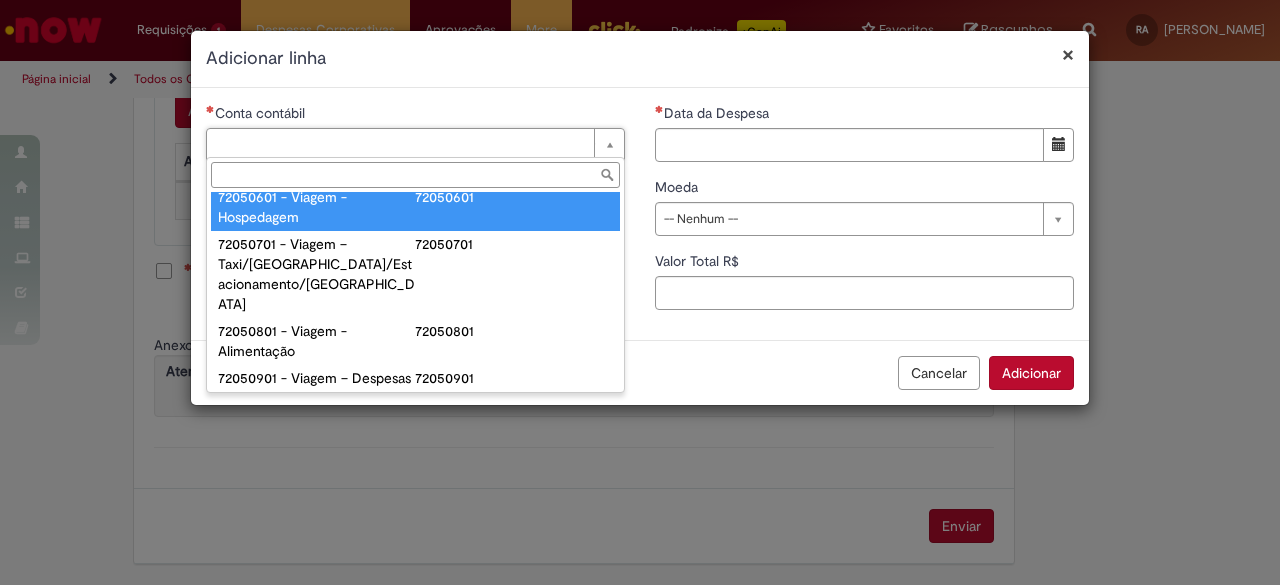 type on "**********" 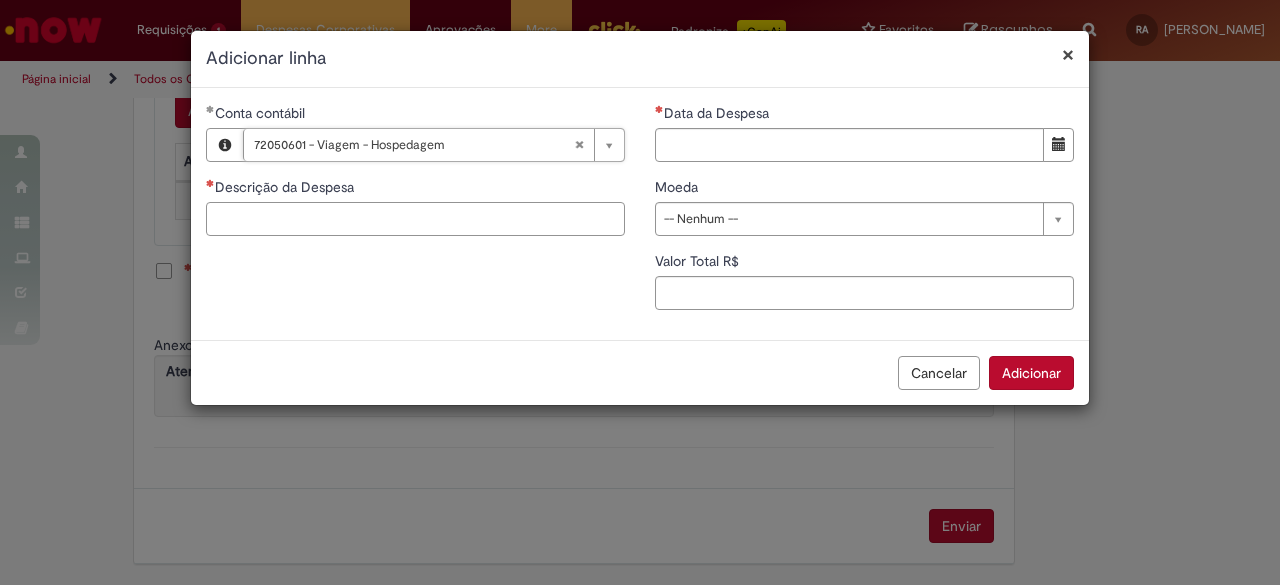 click on "Descrição da Despesa" at bounding box center (415, 219) 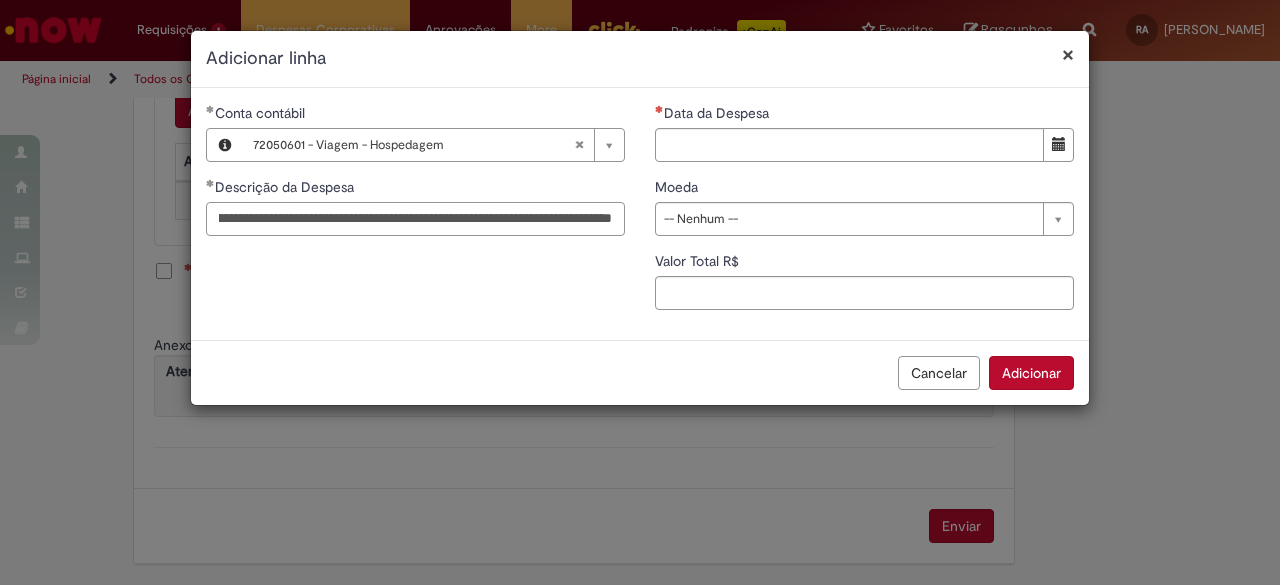 scroll, scrollTop: 0, scrollLeft: 394, axis: horizontal 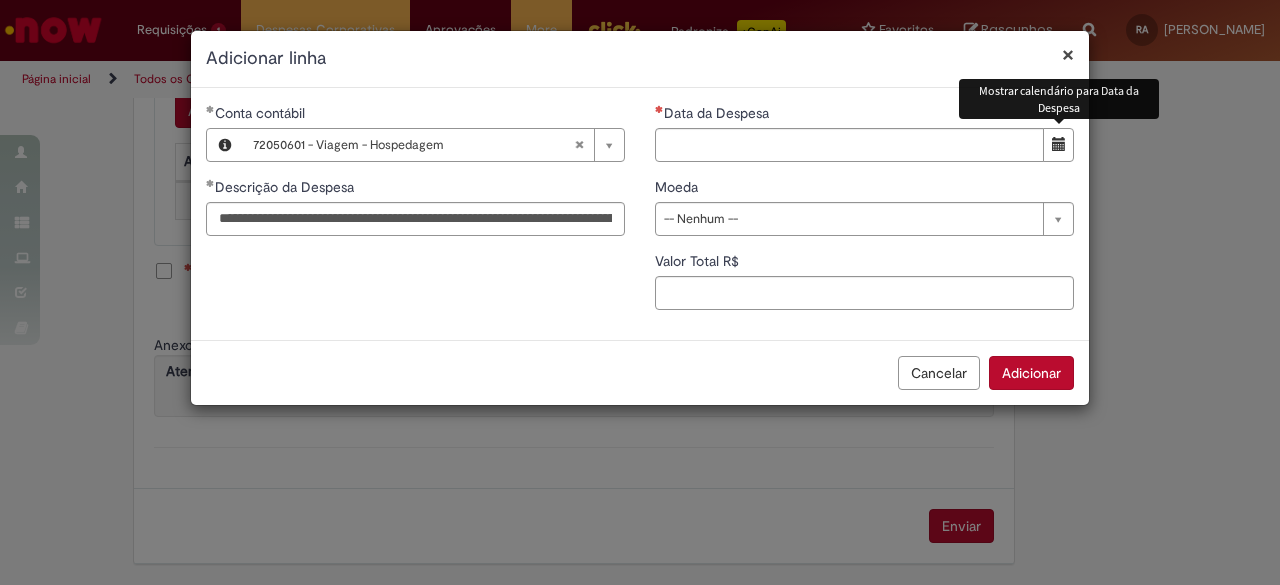 click at bounding box center [1059, 144] 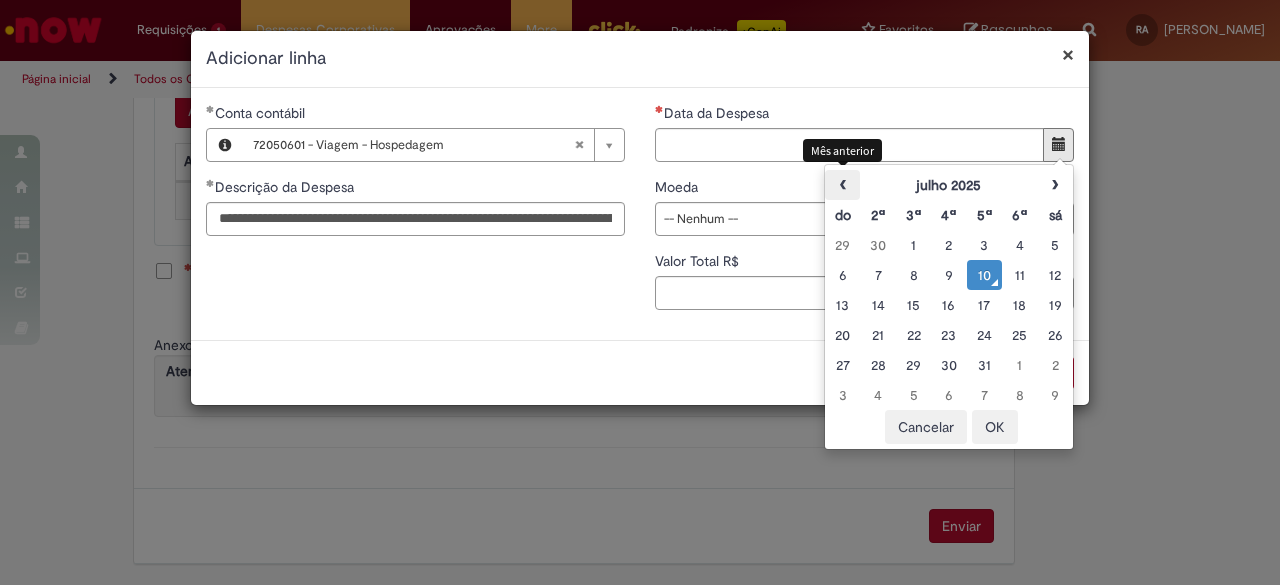 click on "‹" at bounding box center (842, 185) 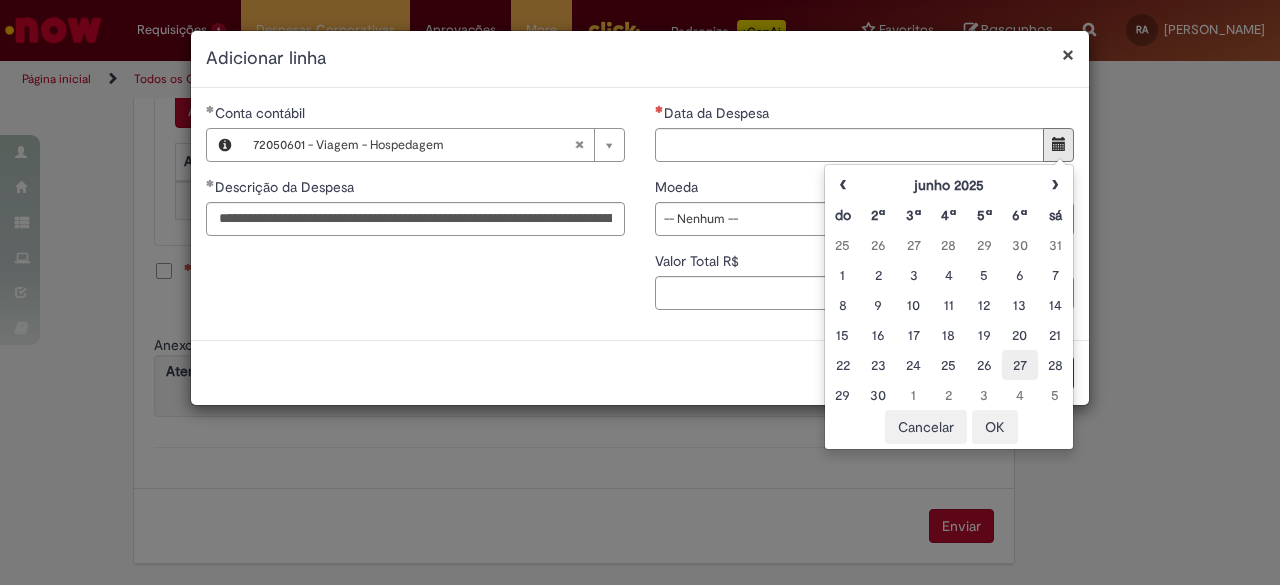 click on "27" at bounding box center [1019, 365] 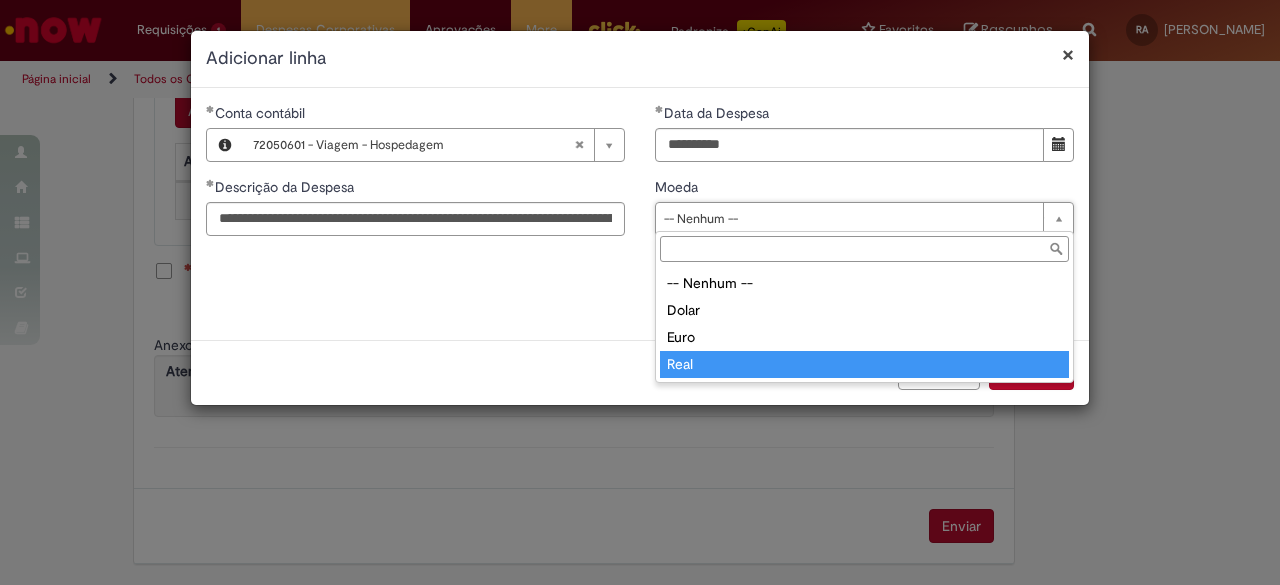 type on "****" 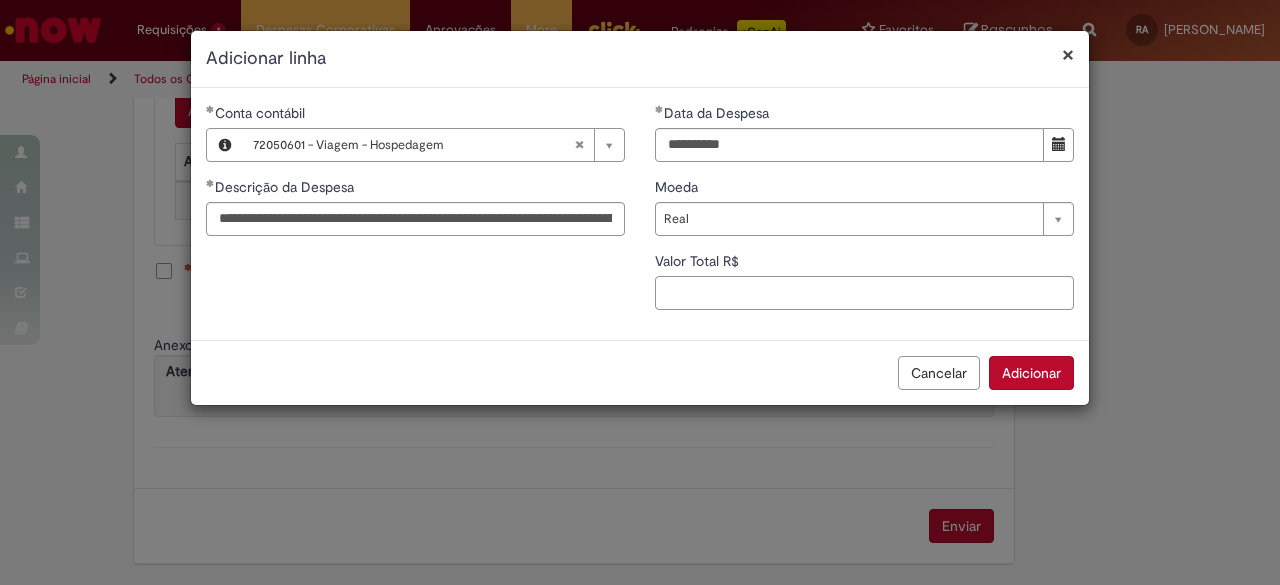 click on "Valor Total R$" at bounding box center [864, 293] 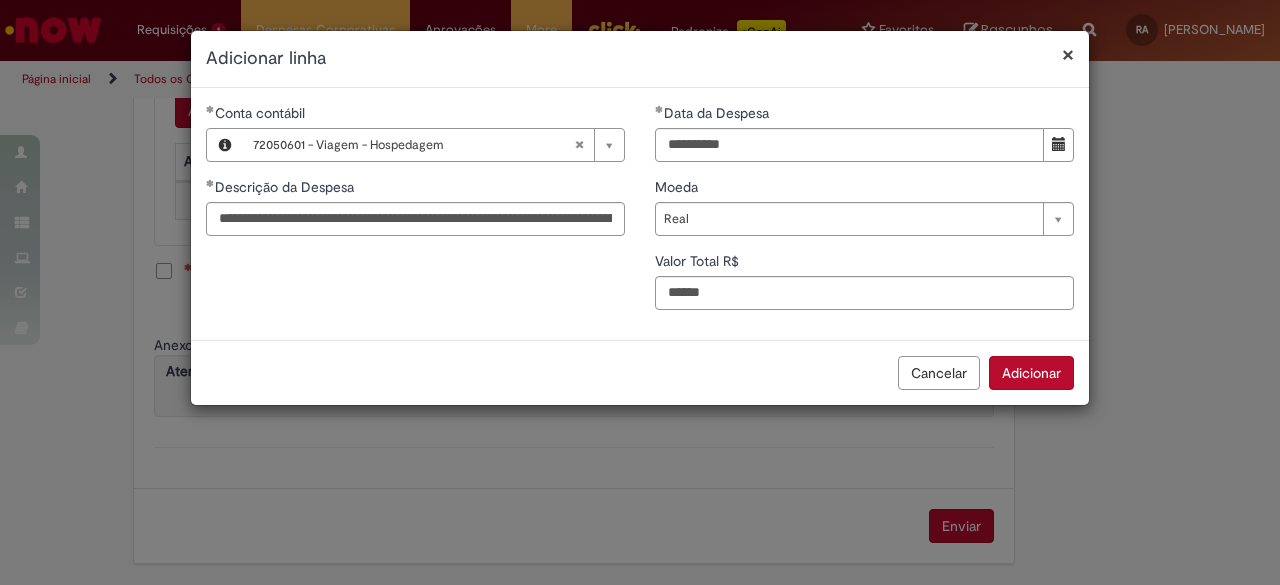click on "Adicionar" at bounding box center [1031, 373] 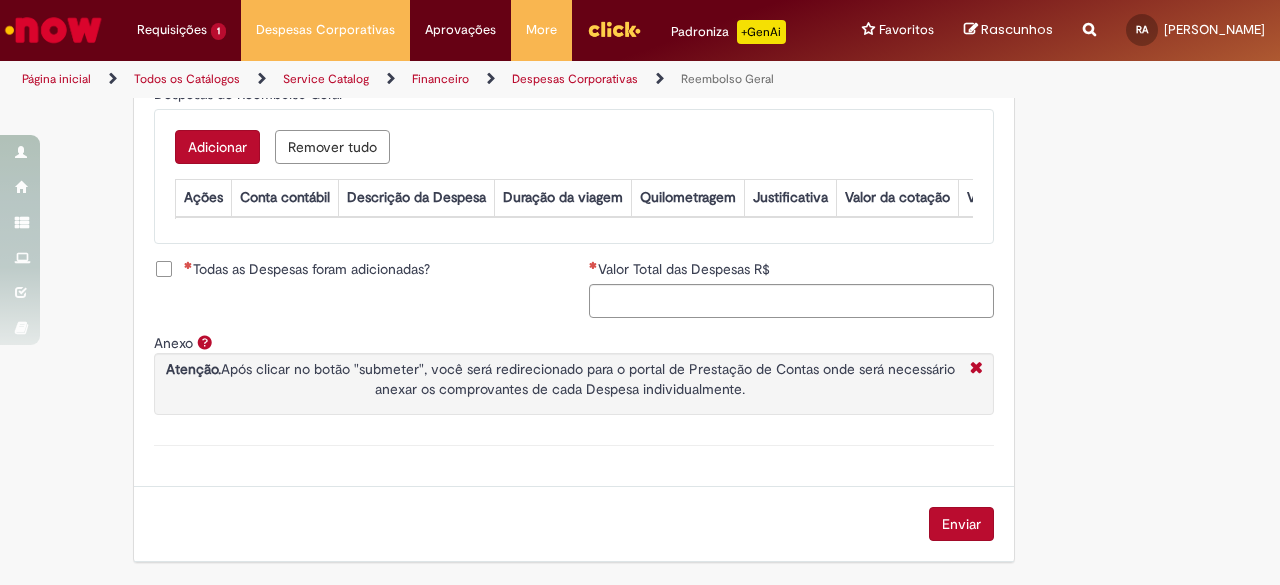 type on "***" 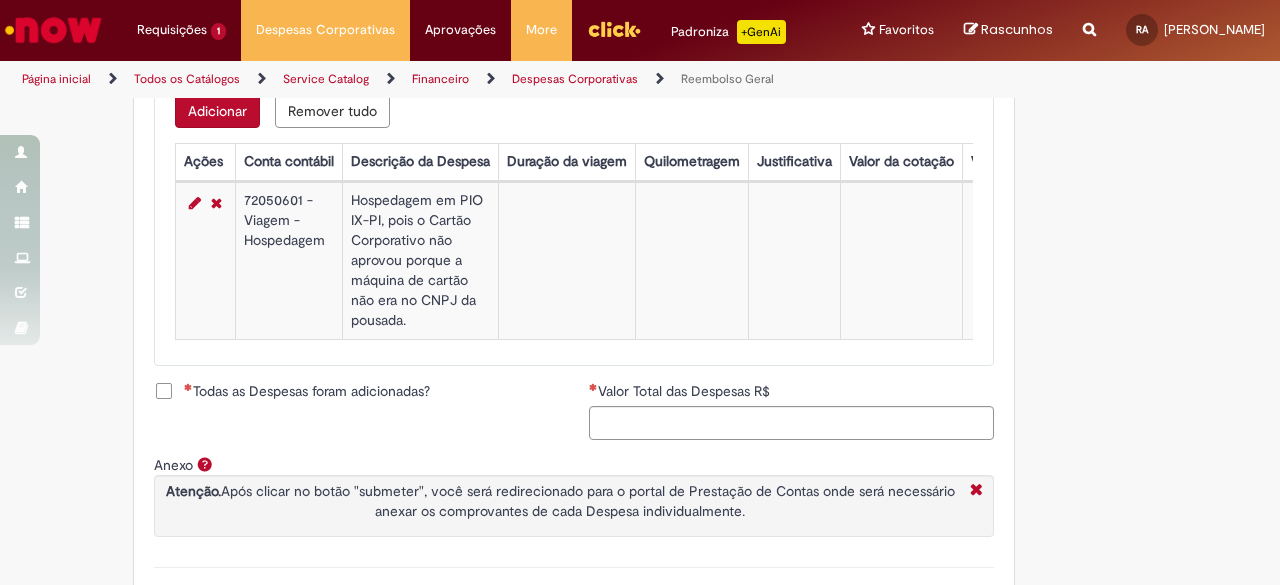 click on "Adicionar" at bounding box center (217, 111) 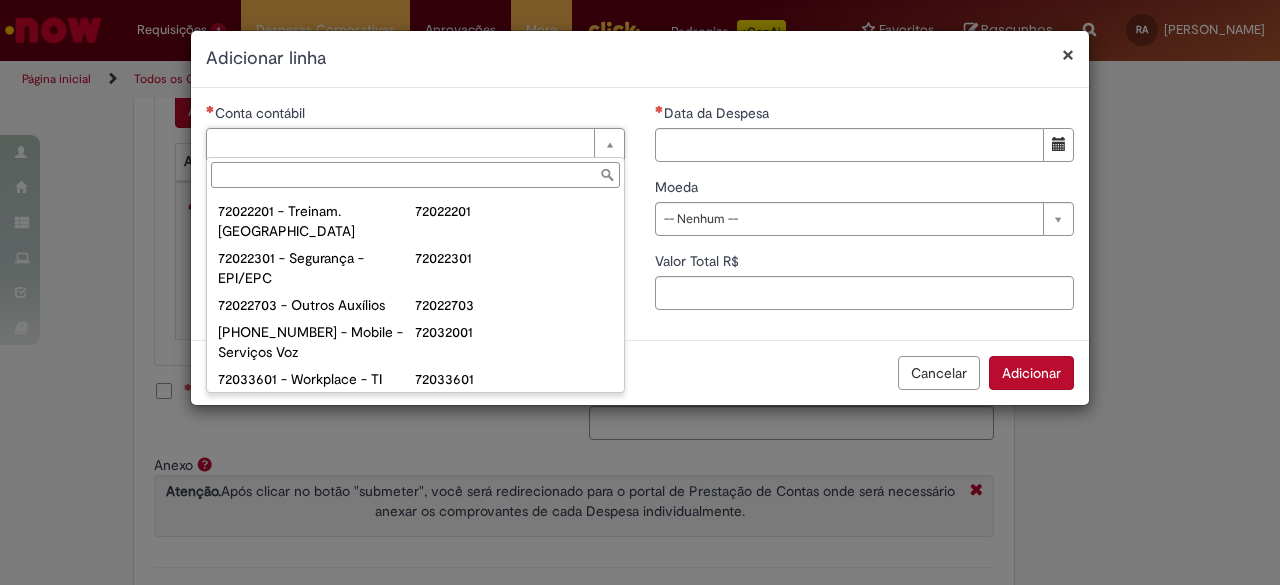scroll, scrollTop: 139, scrollLeft: 0, axis: vertical 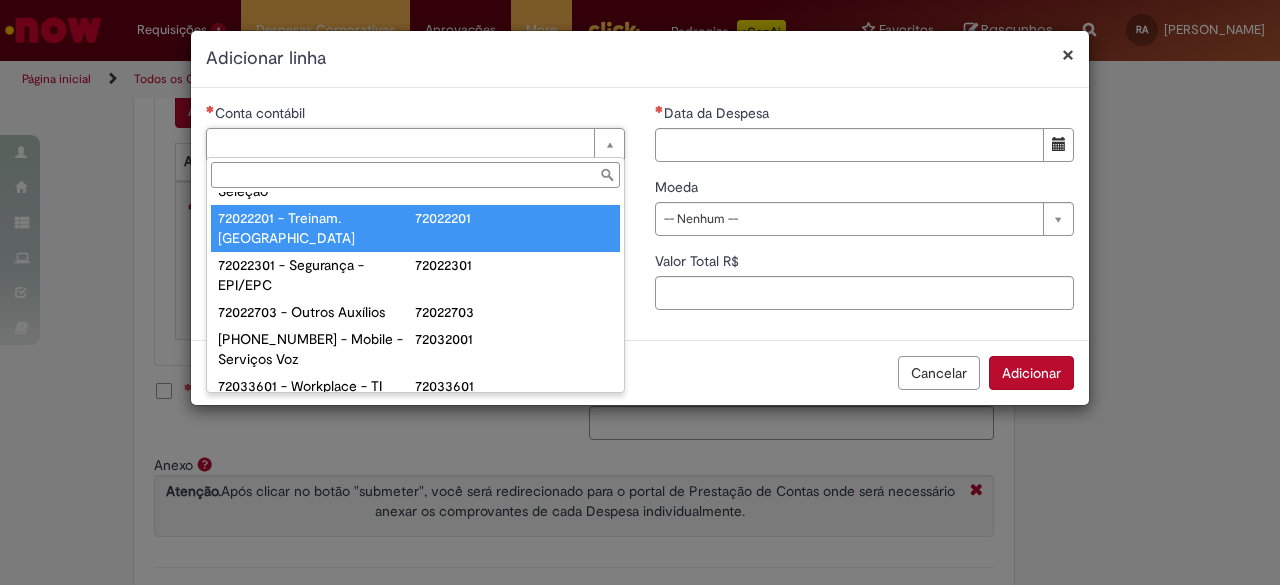 type on "**********" 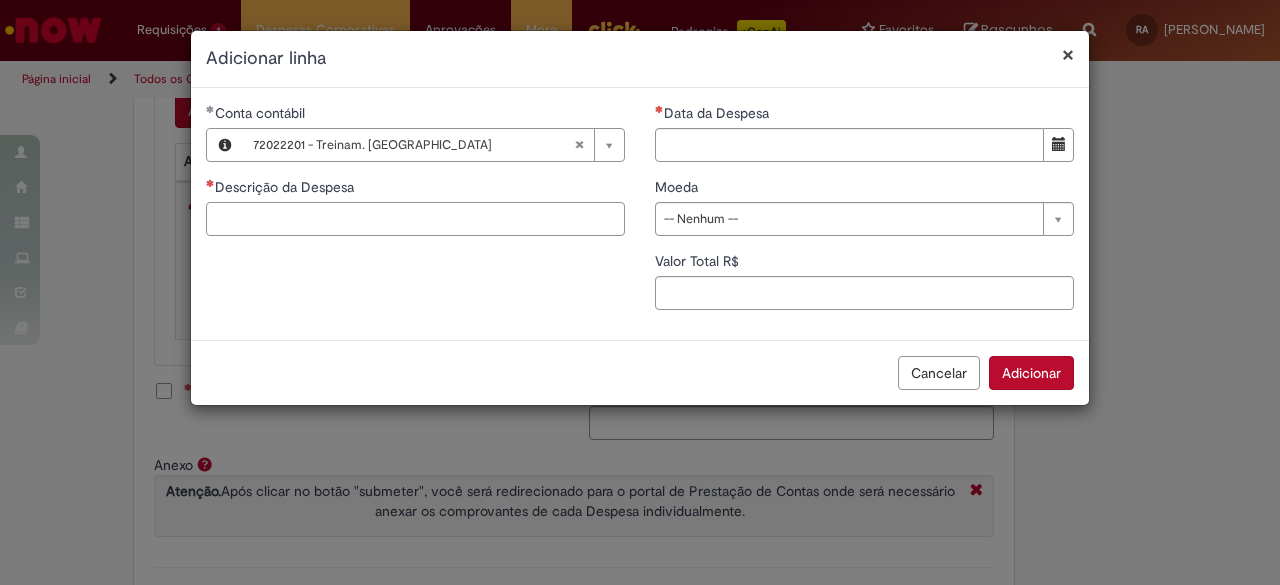 click on "Descrição da Despesa" at bounding box center [415, 219] 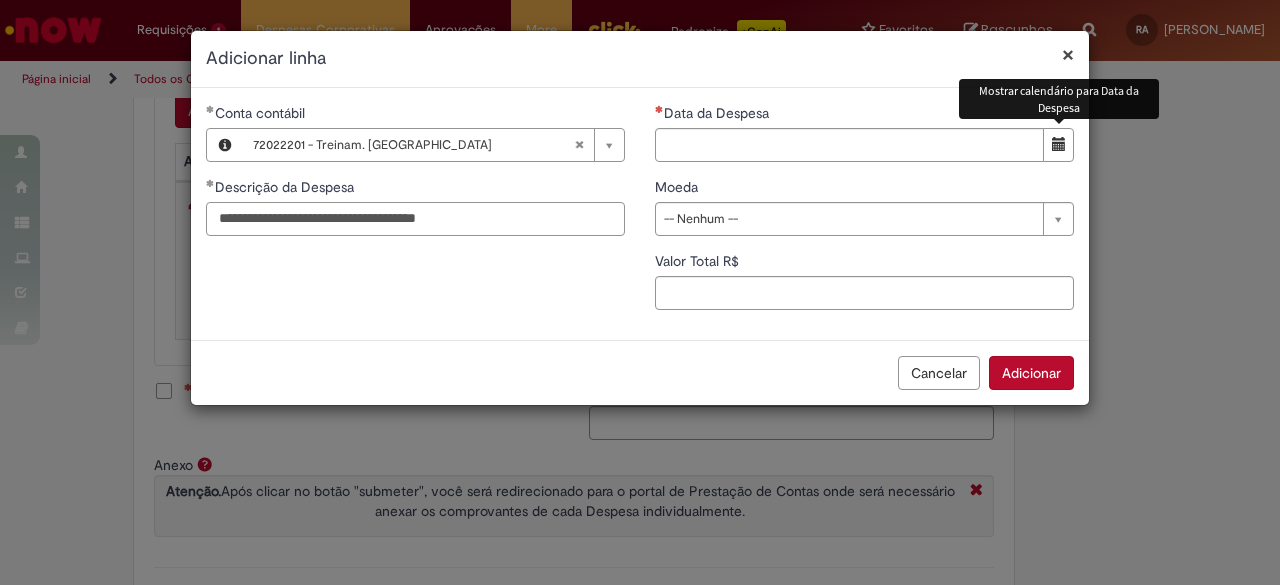 type on "**********" 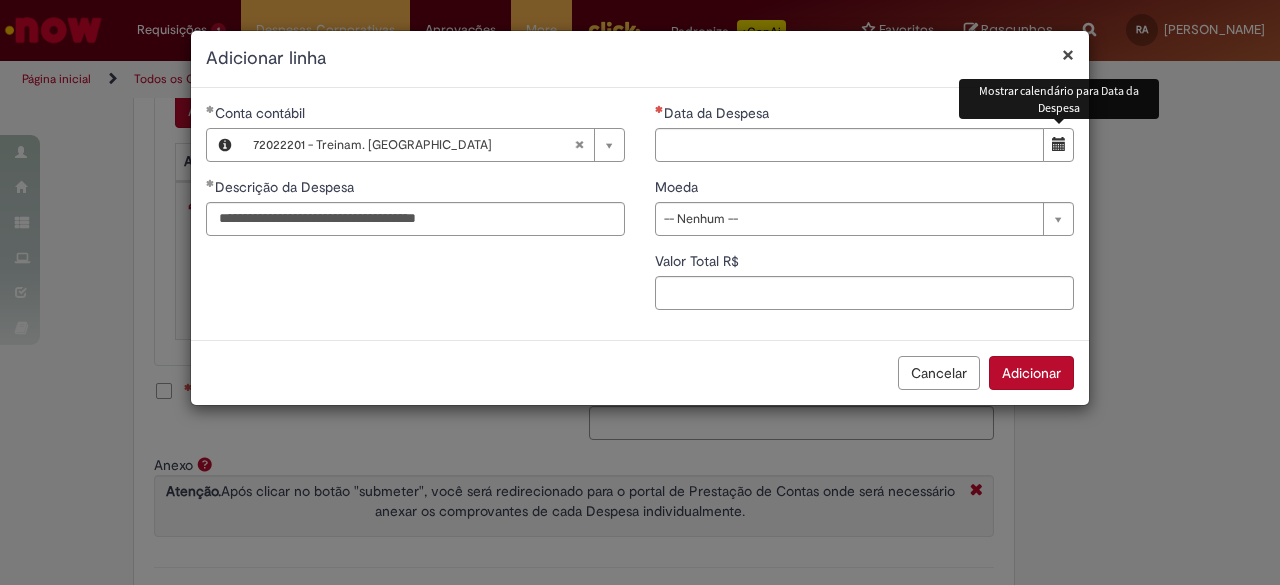 click at bounding box center [1058, 145] 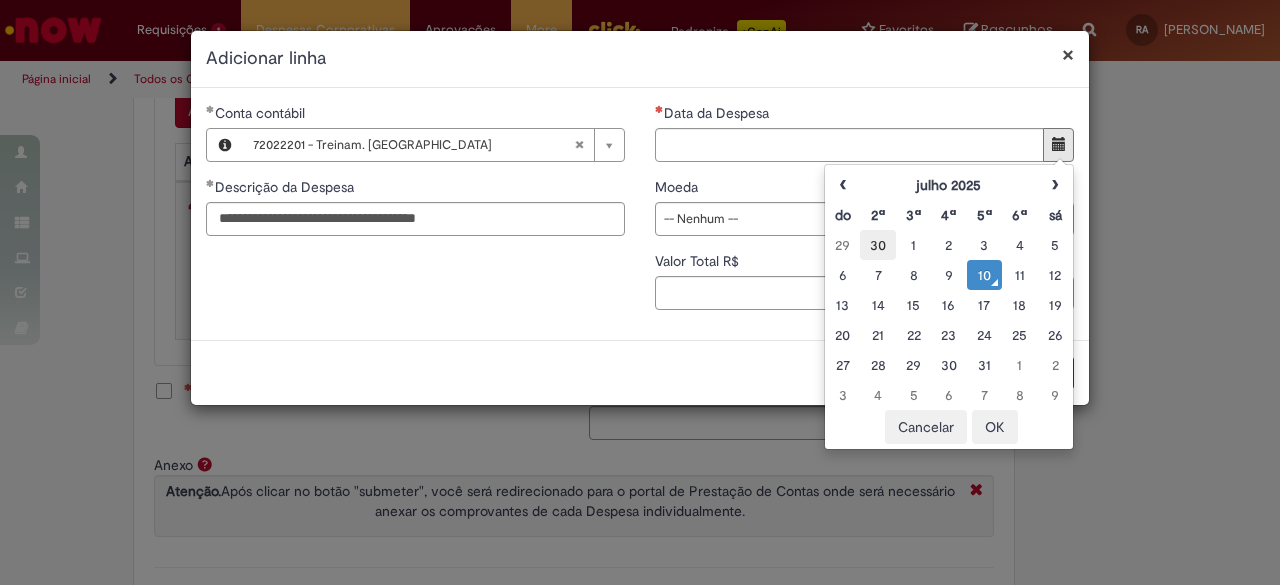click on "30" at bounding box center (877, 245) 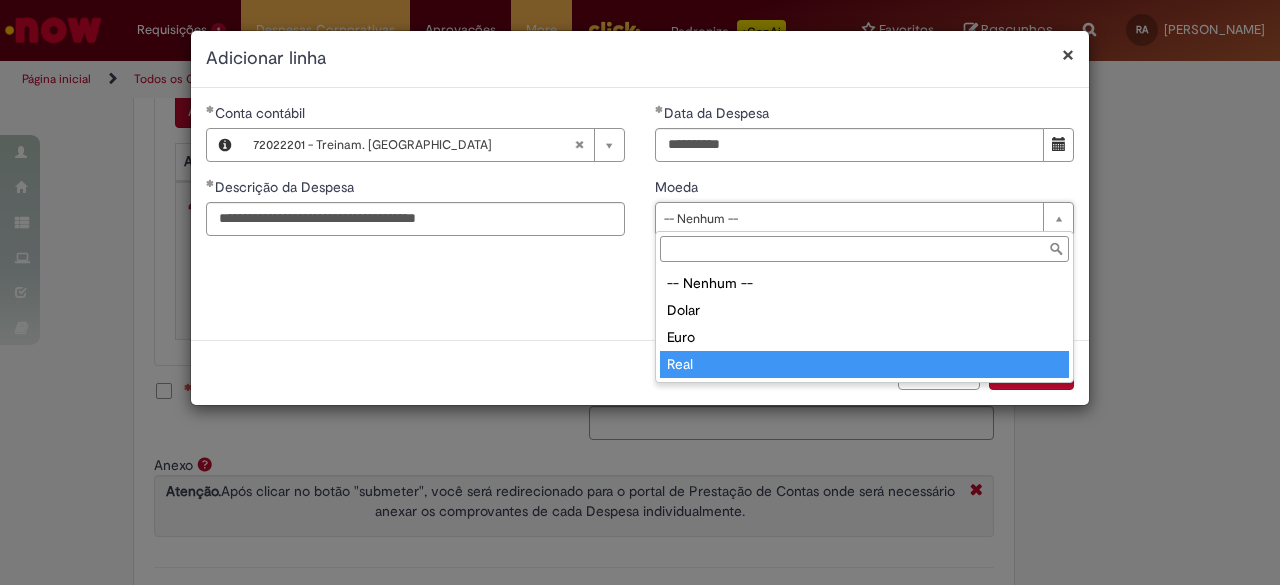 type on "****" 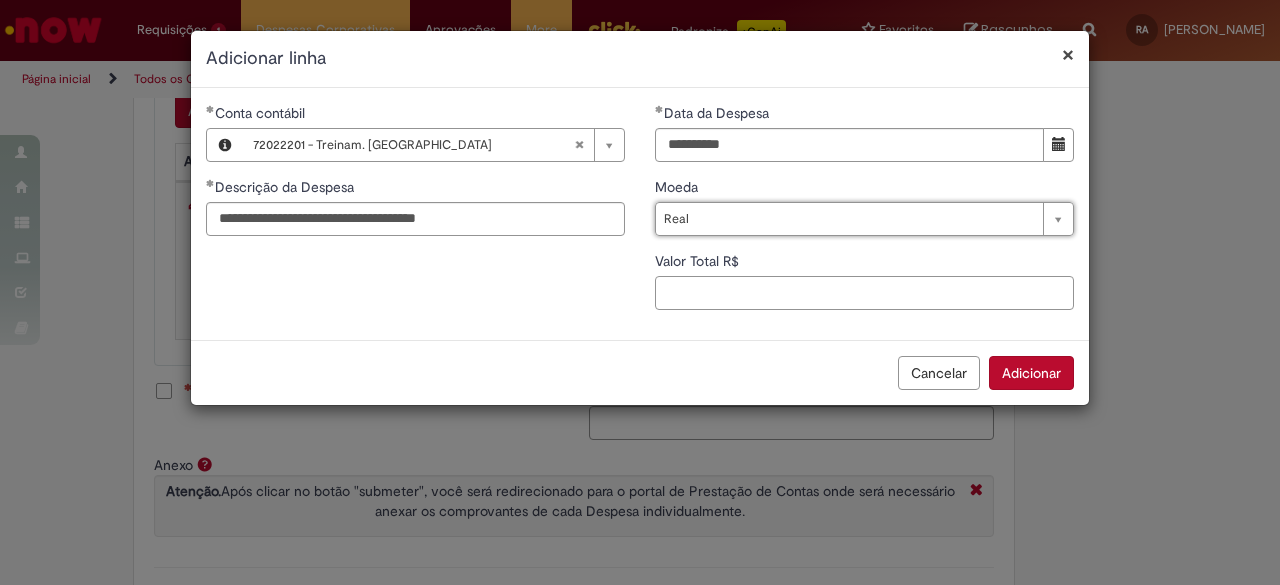 click on "Valor Total R$" at bounding box center (864, 293) 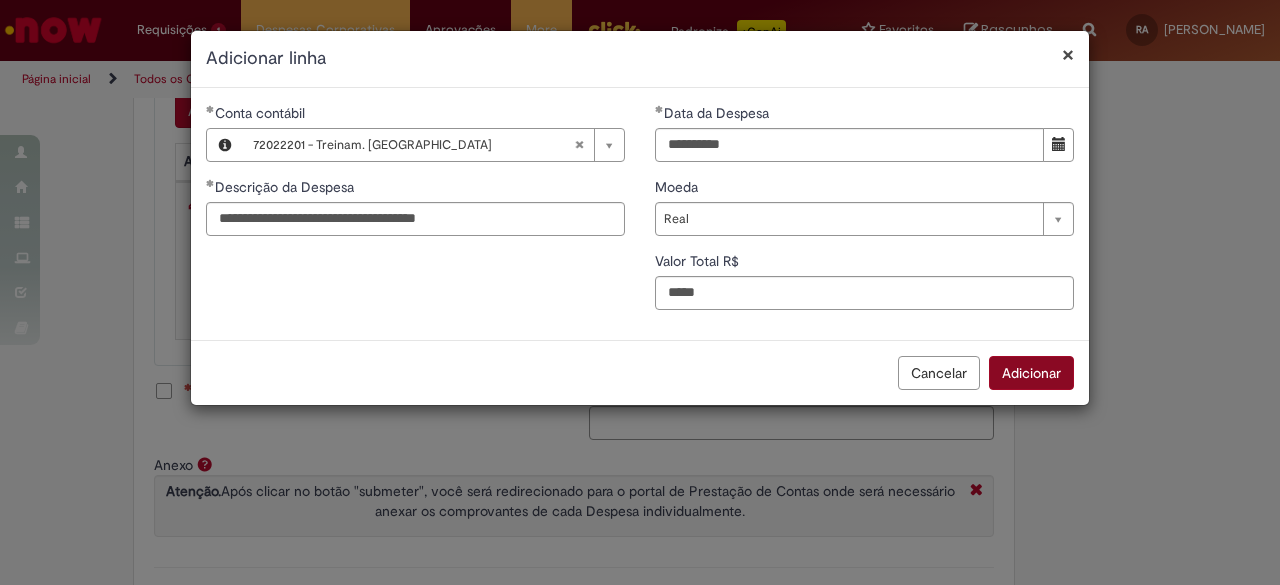 type on "****" 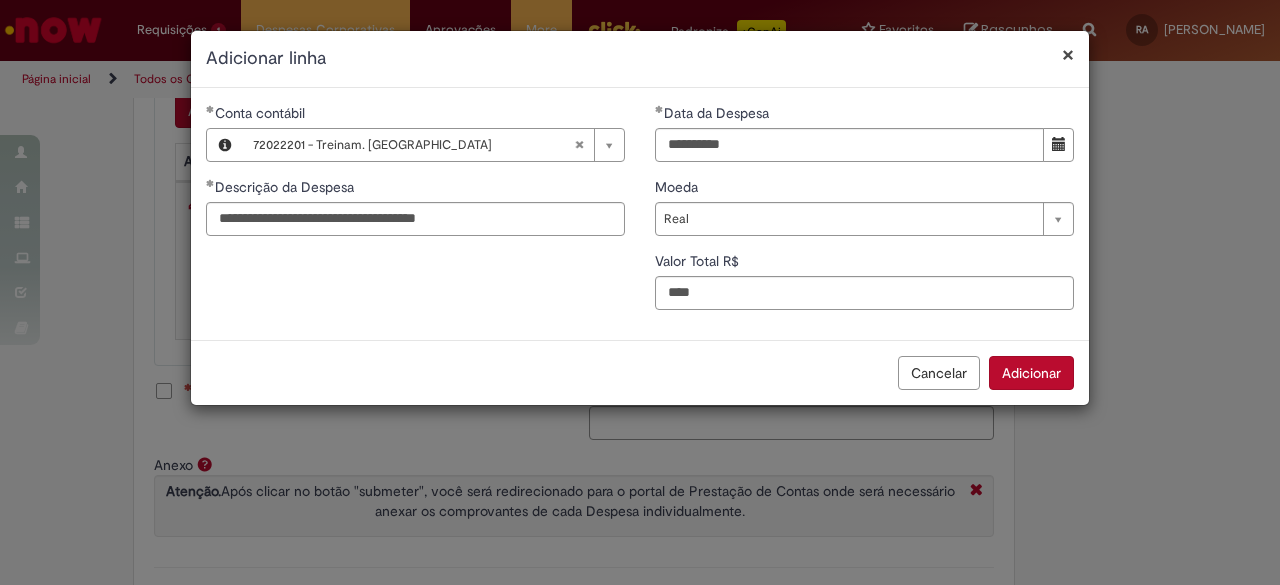click on "Adicionar" at bounding box center [1031, 373] 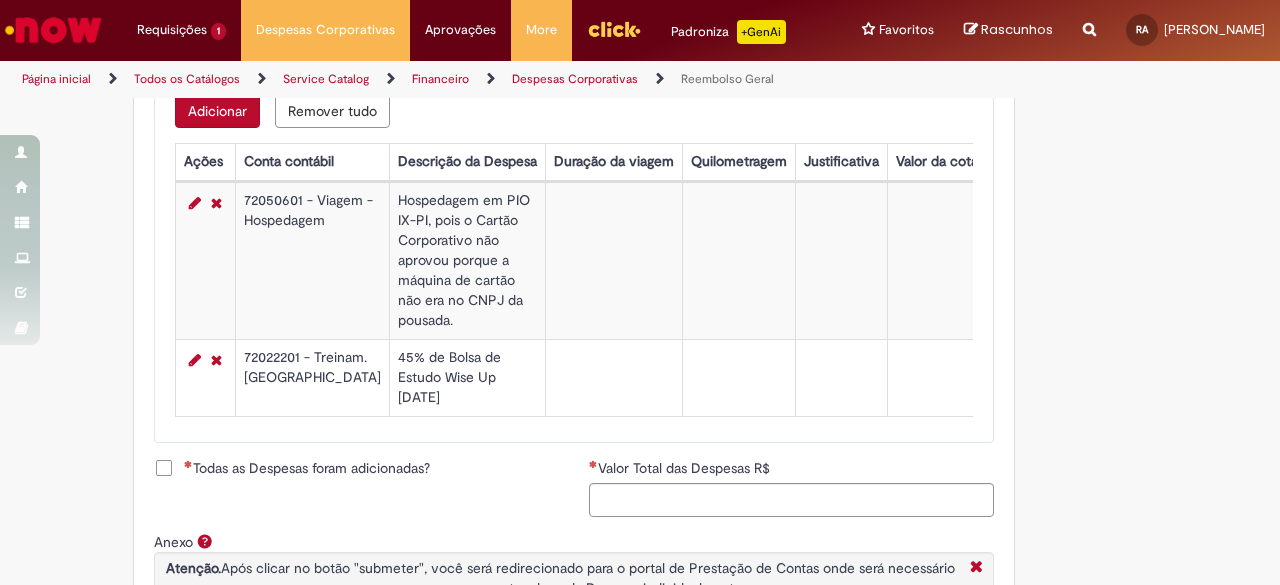 click on "Adicionar" at bounding box center (217, 111) 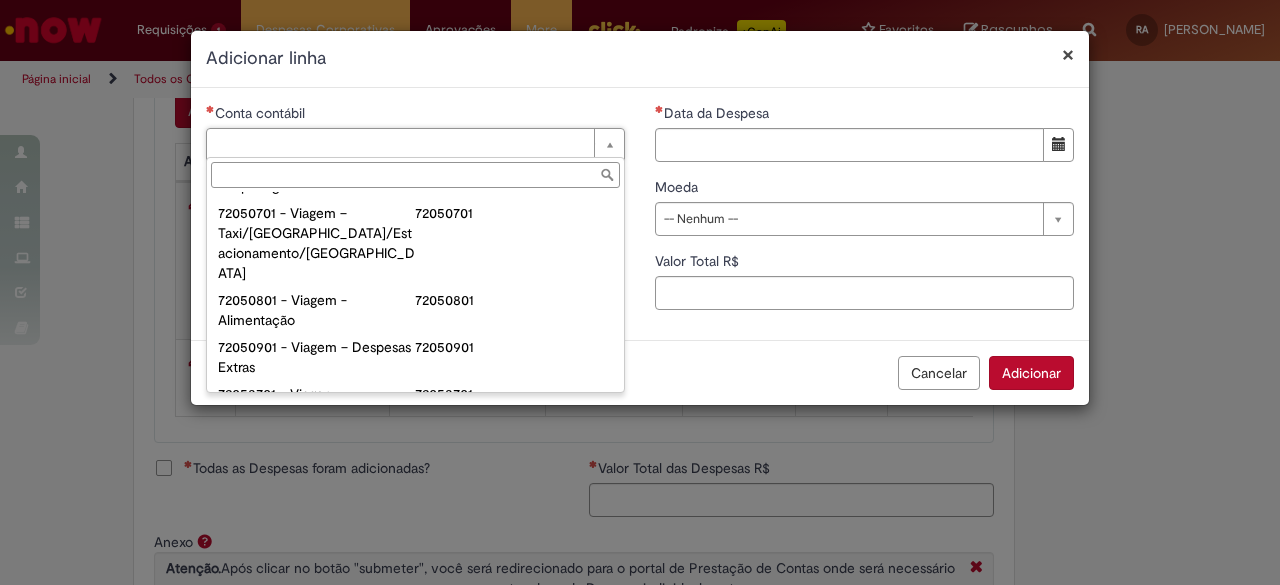 scroll, scrollTop: 1206, scrollLeft: 0, axis: vertical 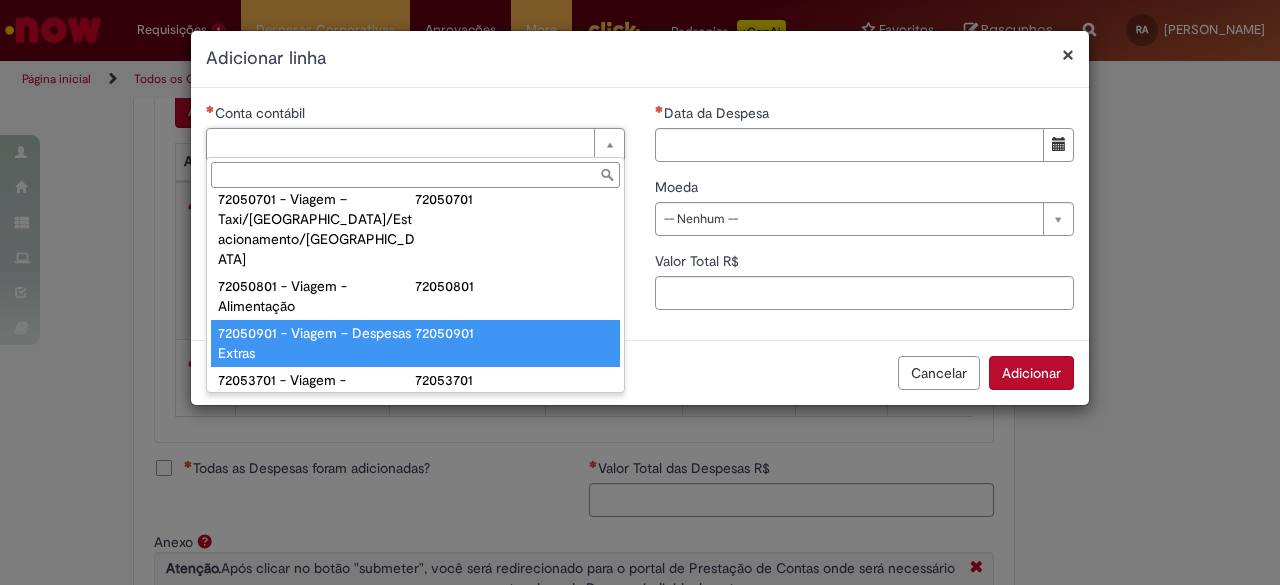 type on "**********" 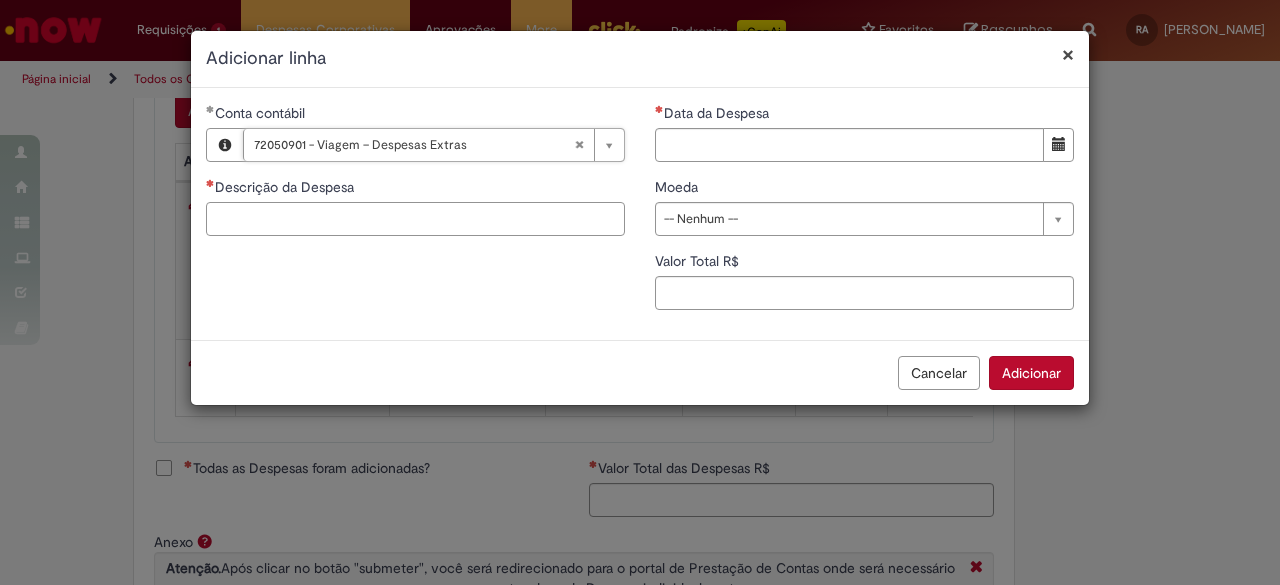 click on "Descrição da Despesa" at bounding box center (415, 219) 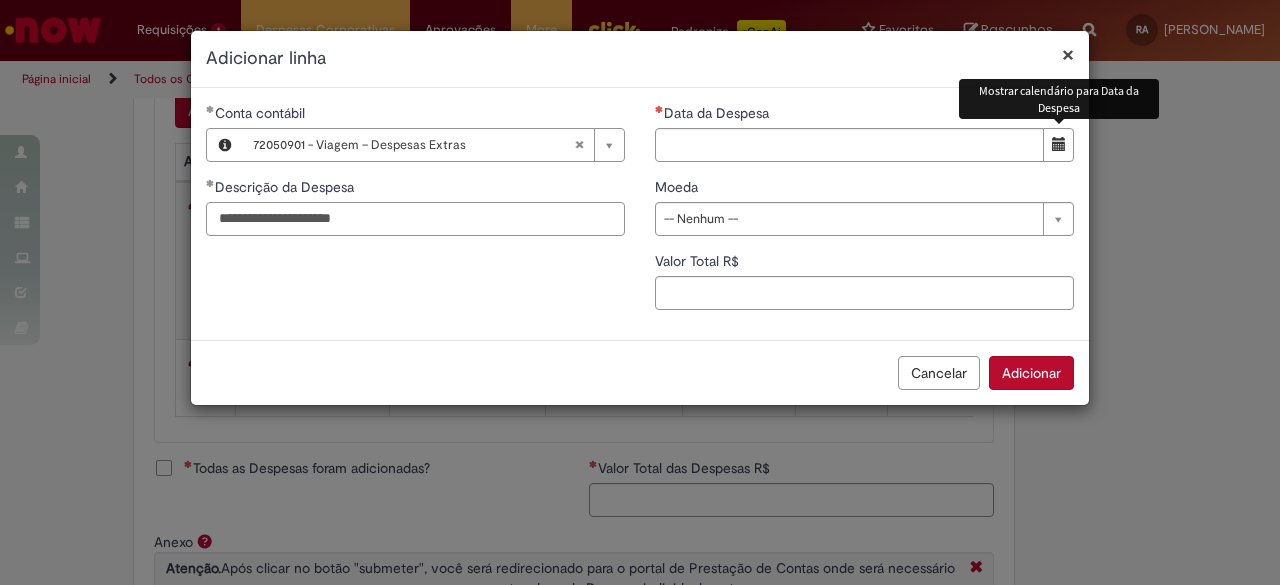 type on "**********" 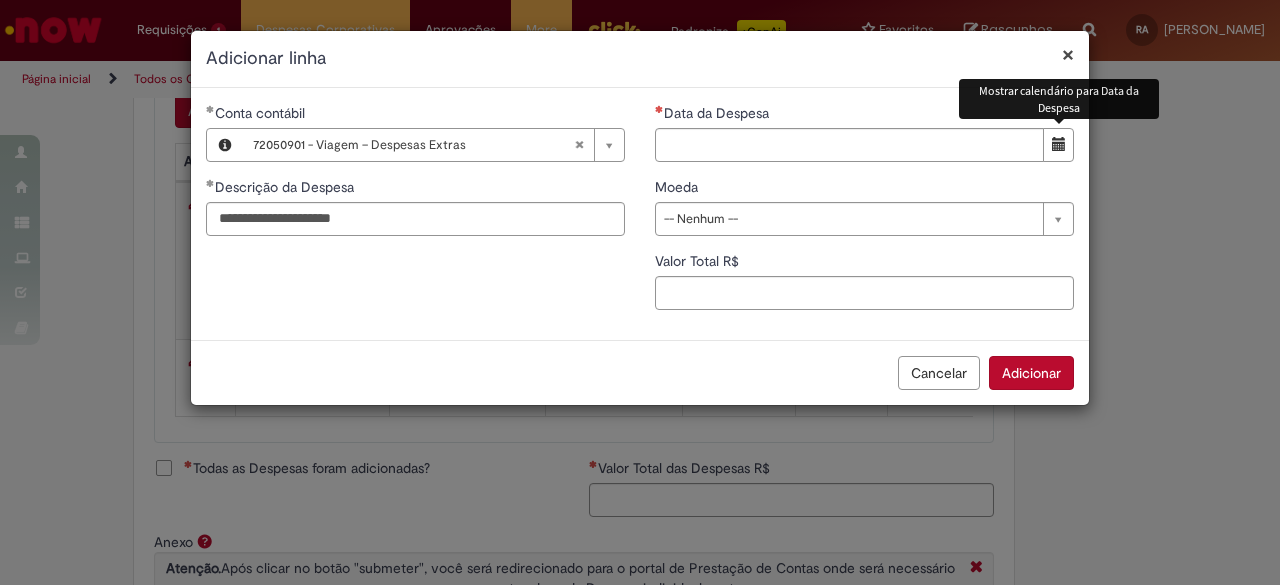 click at bounding box center (1059, 144) 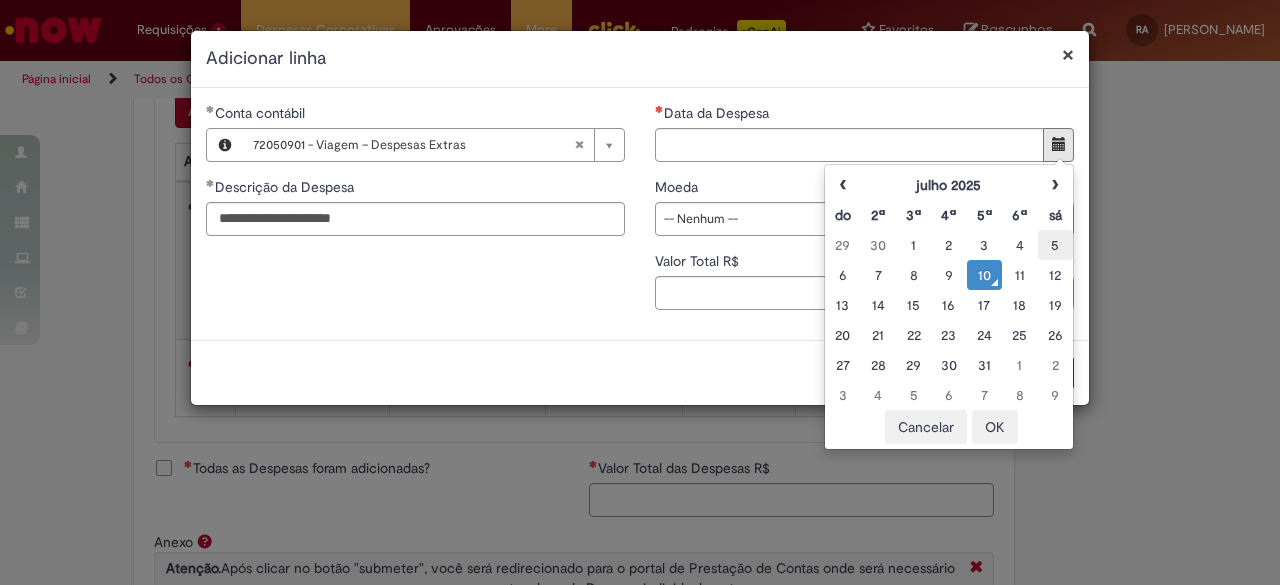 click on "5" at bounding box center [1055, 245] 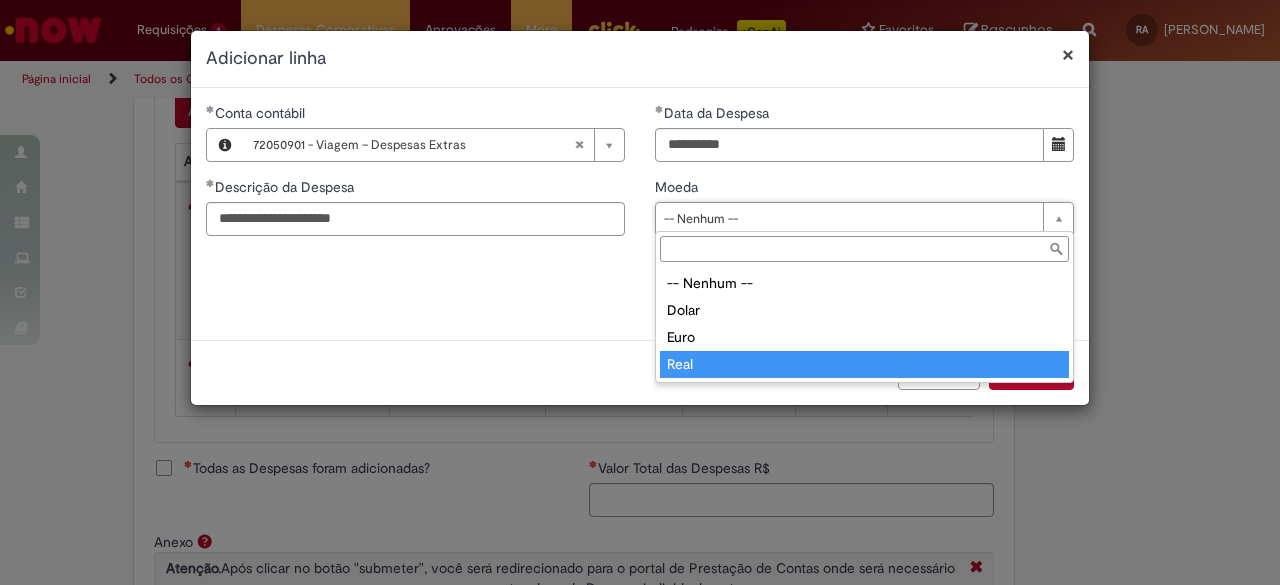 type on "****" 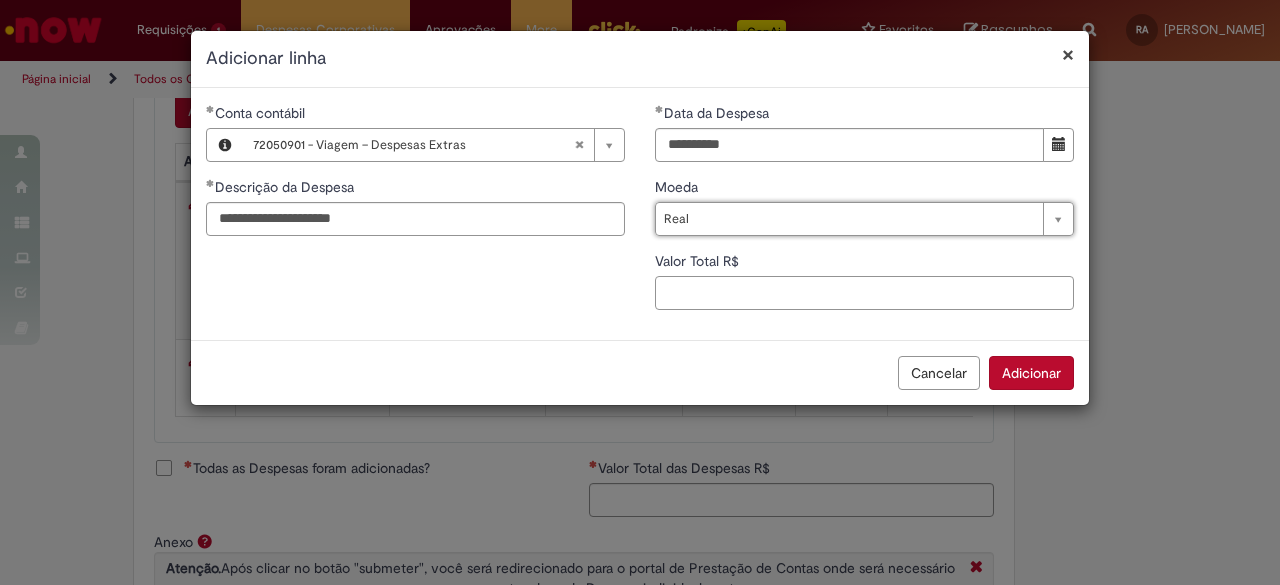 click on "Valor Total R$" at bounding box center (864, 293) 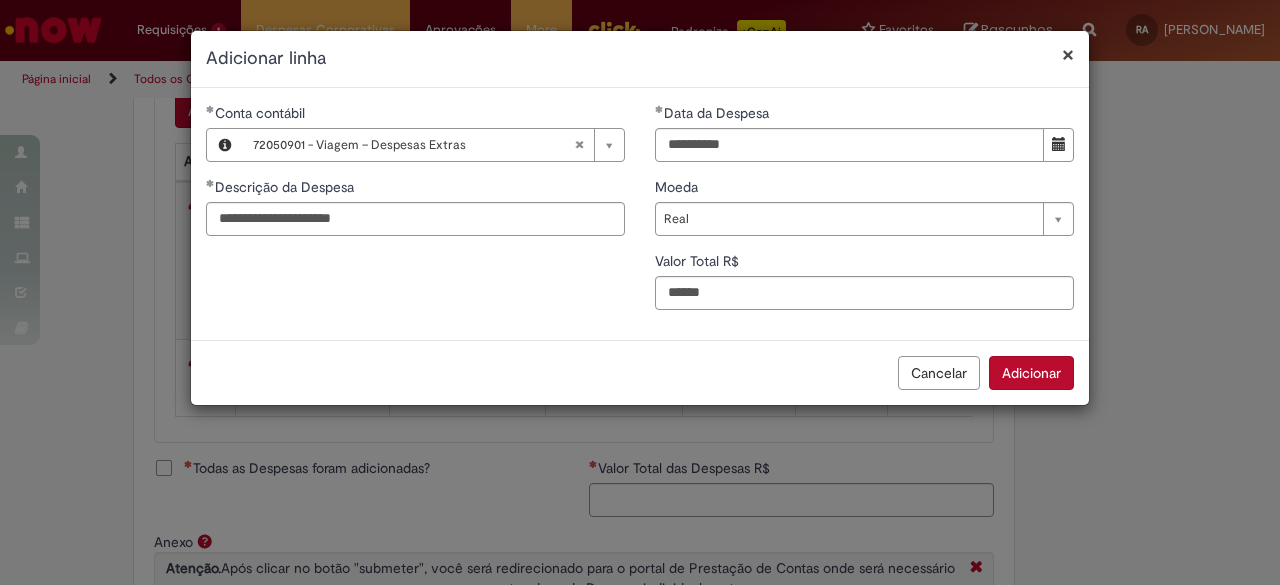 click on "Adicionar" at bounding box center [1031, 373] 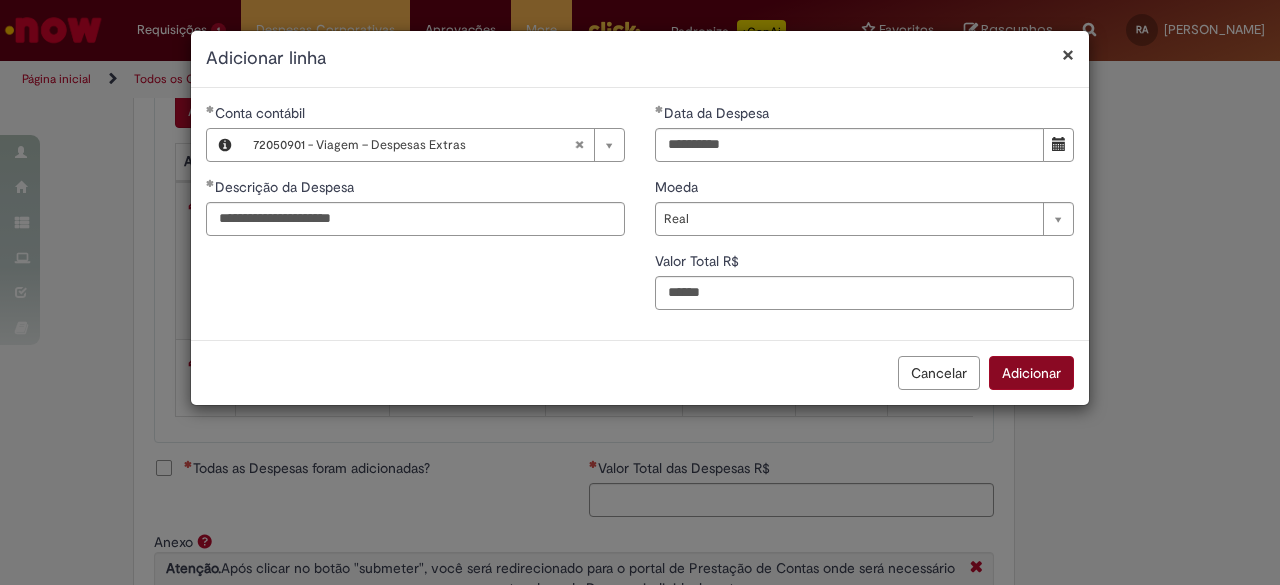 type on "***" 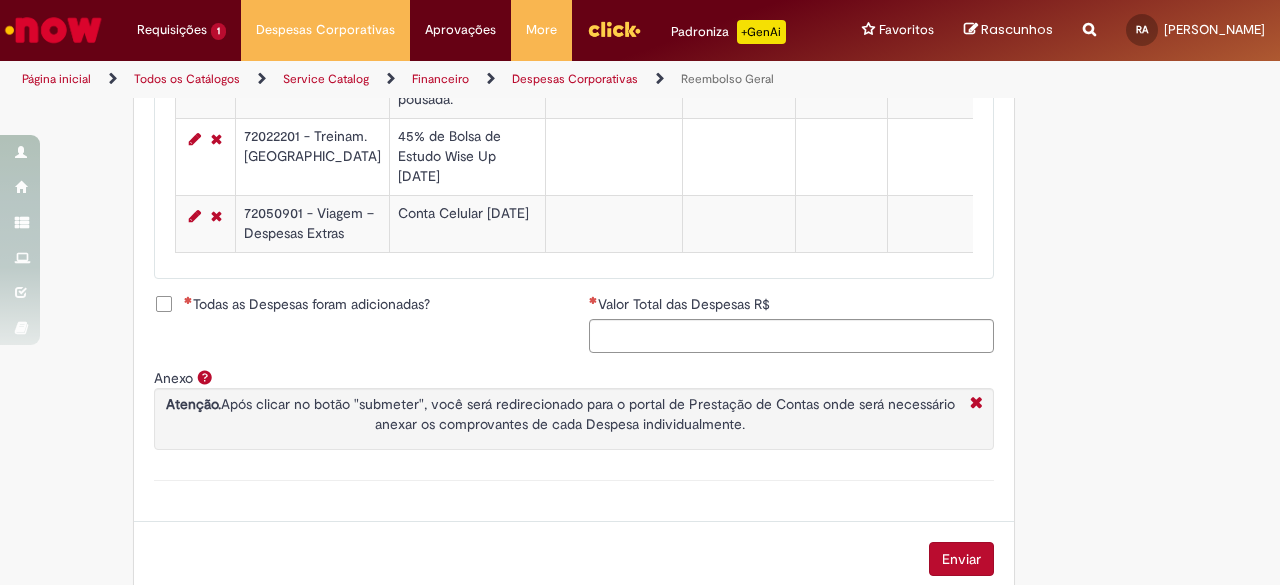 scroll, scrollTop: 1142, scrollLeft: 0, axis: vertical 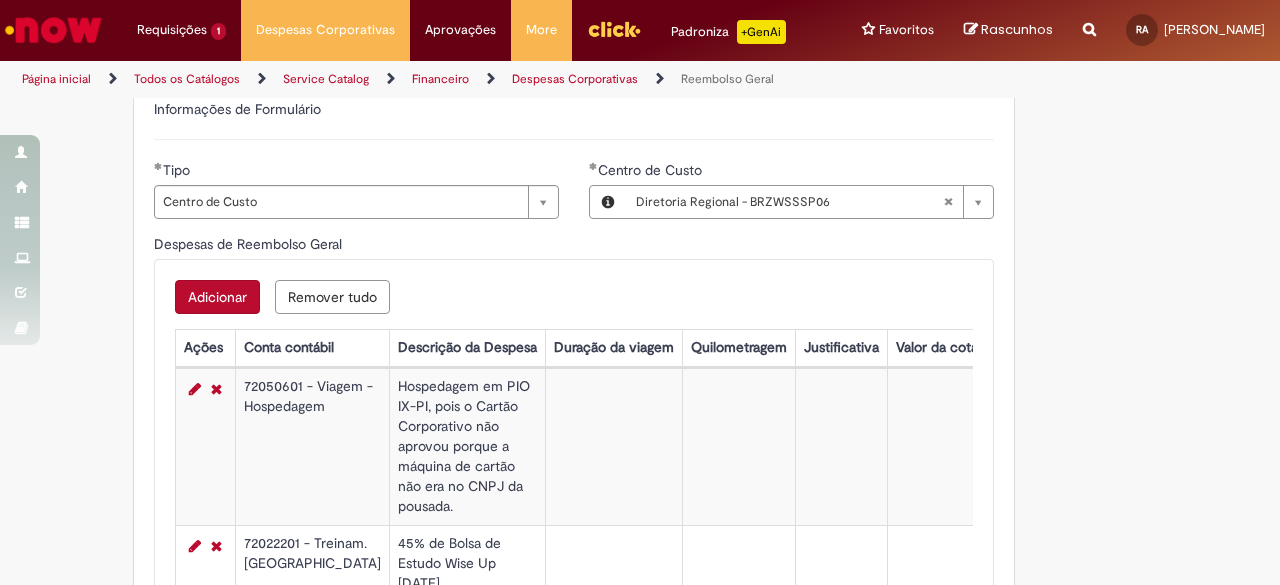click on "Adicionar" at bounding box center [217, 297] 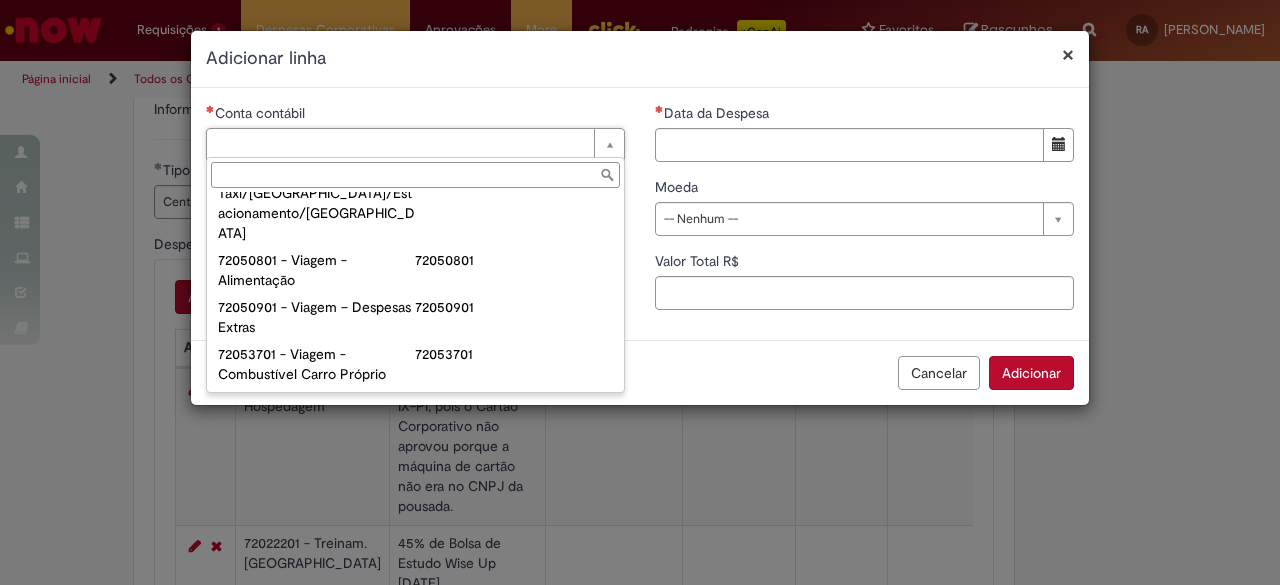 scroll, scrollTop: 1239, scrollLeft: 0, axis: vertical 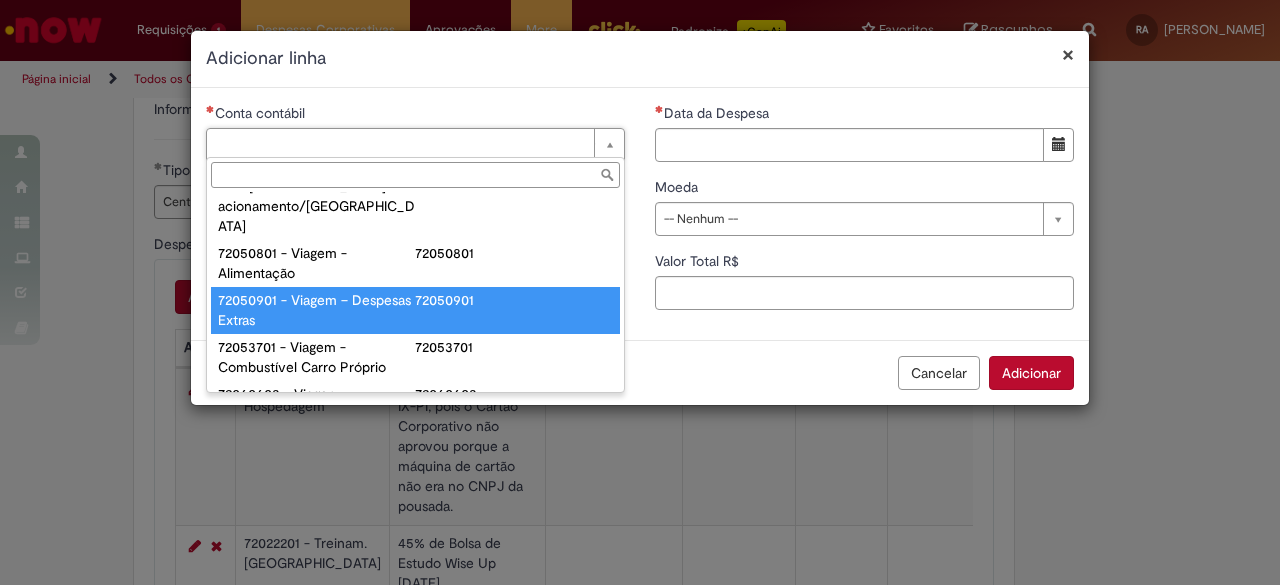 type on "**********" 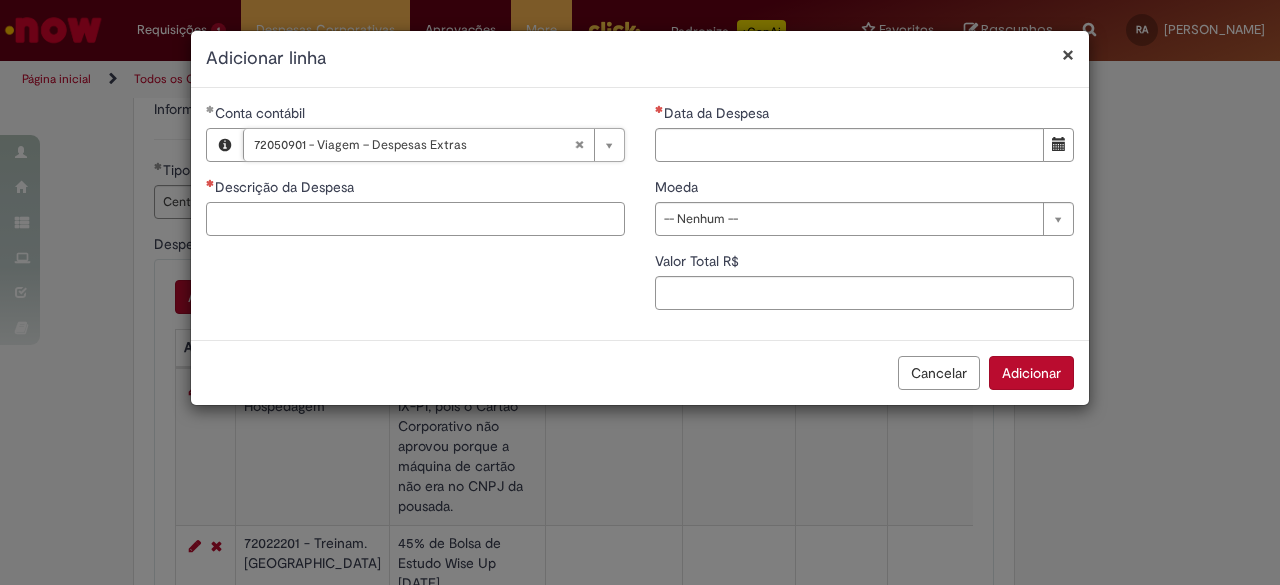 click on "Descrição da Despesa" at bounding box center [415, 219] 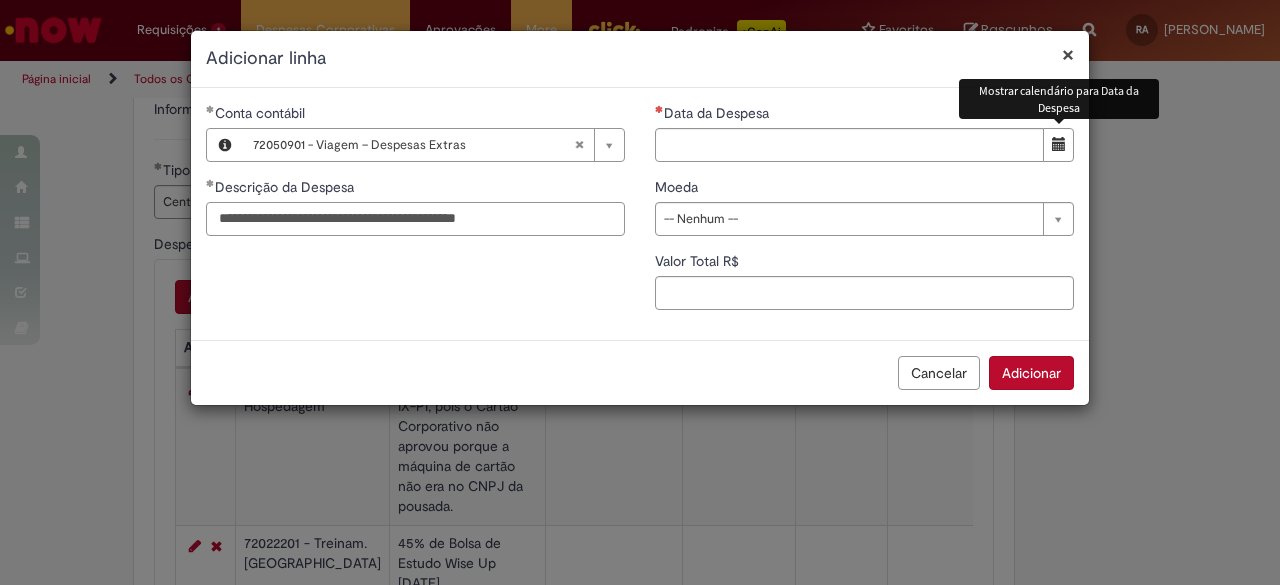 type on "**********" 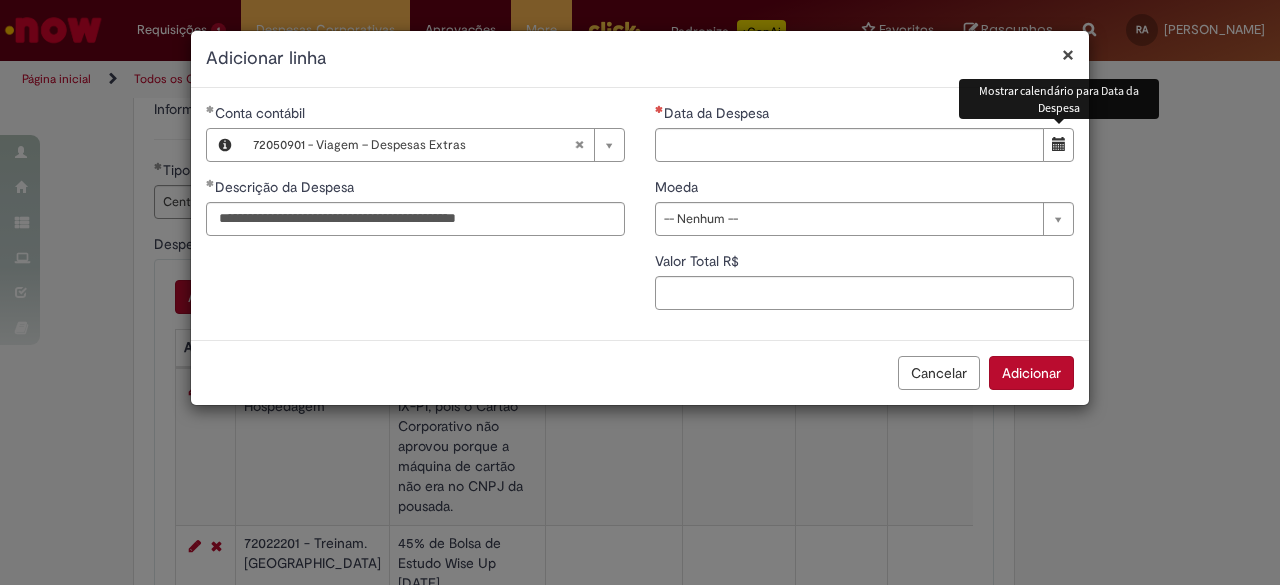 click at bounding box center (1058, 145) 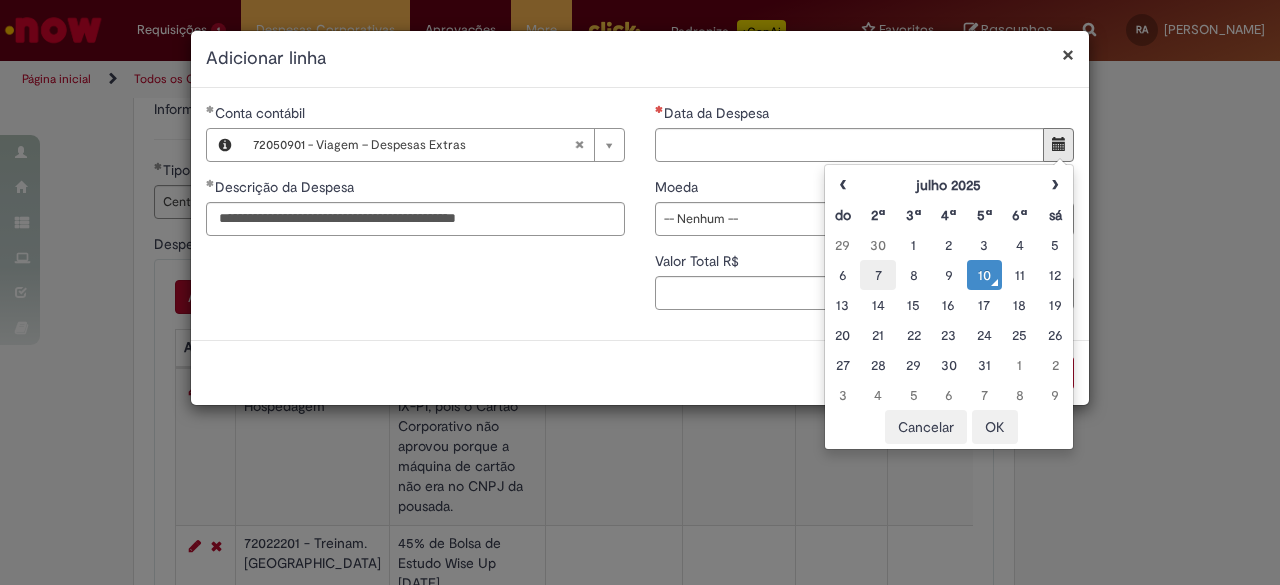 click on "7" at bounding box center (877, 275) 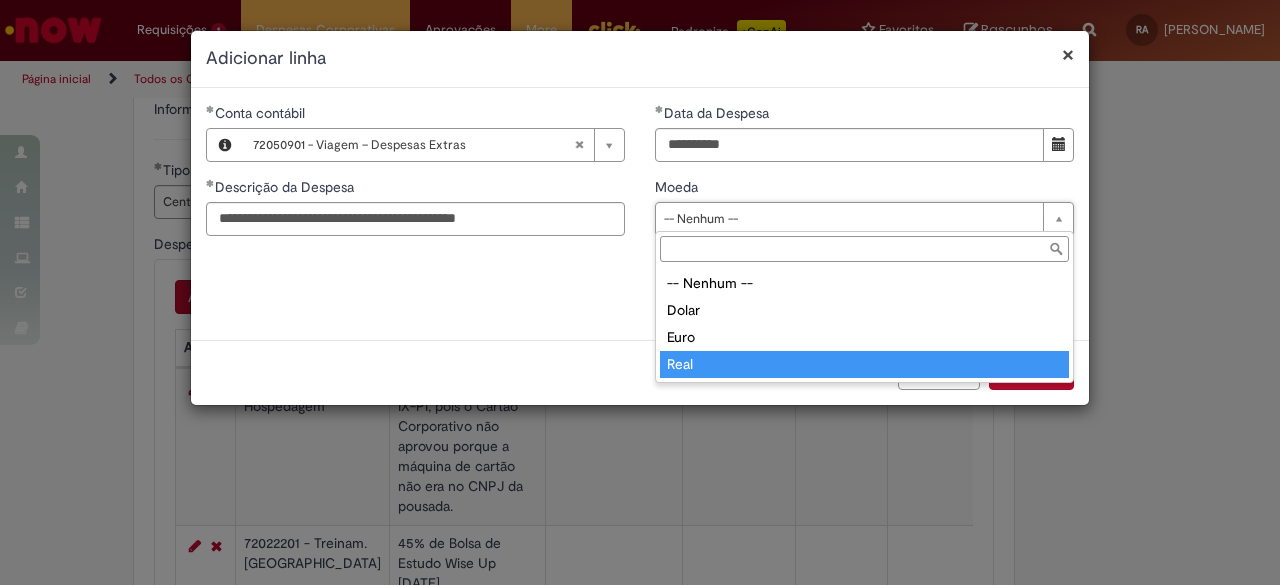 type on "****" 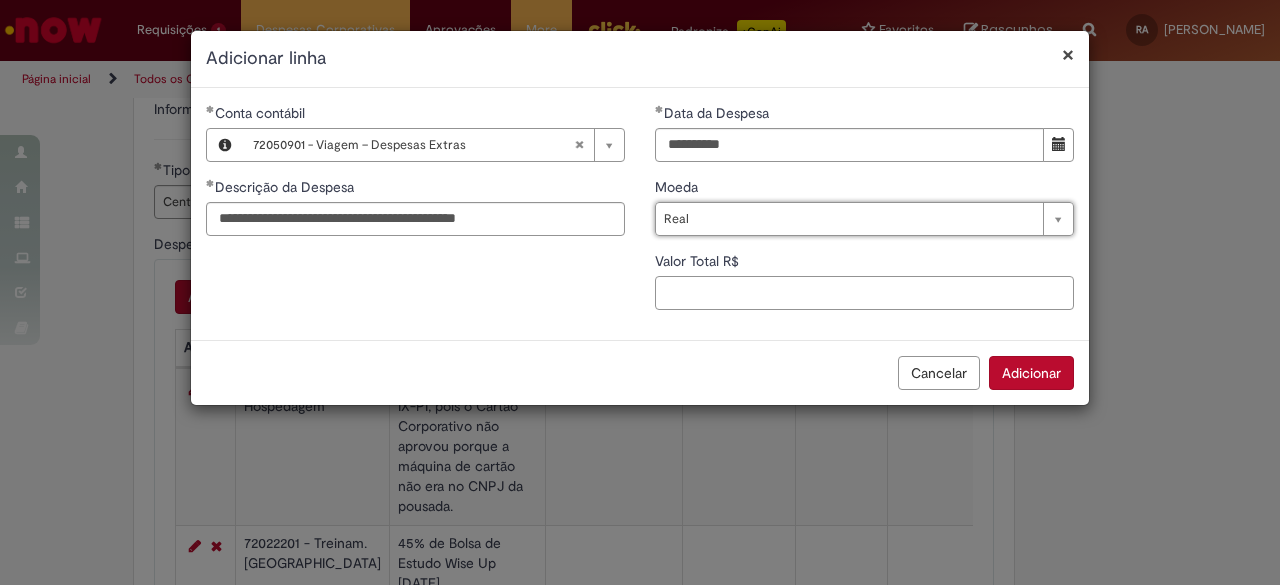 click on "Valor Total R$" at bounding box center [864, 293] 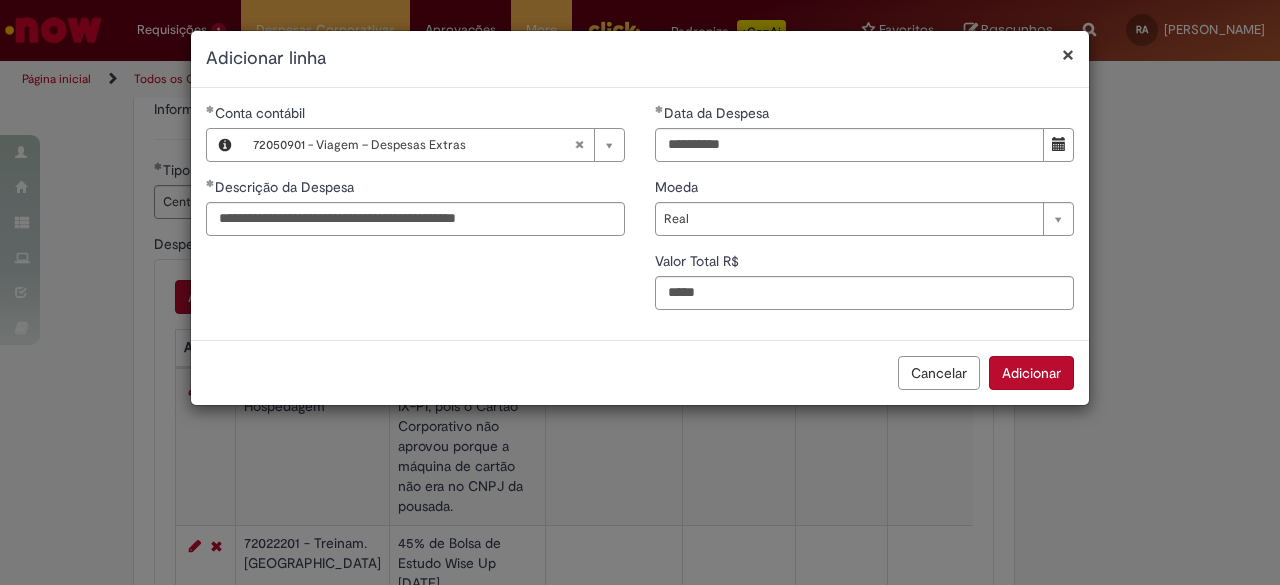 click on "Adicionar" at bounding box center (1031, 373) 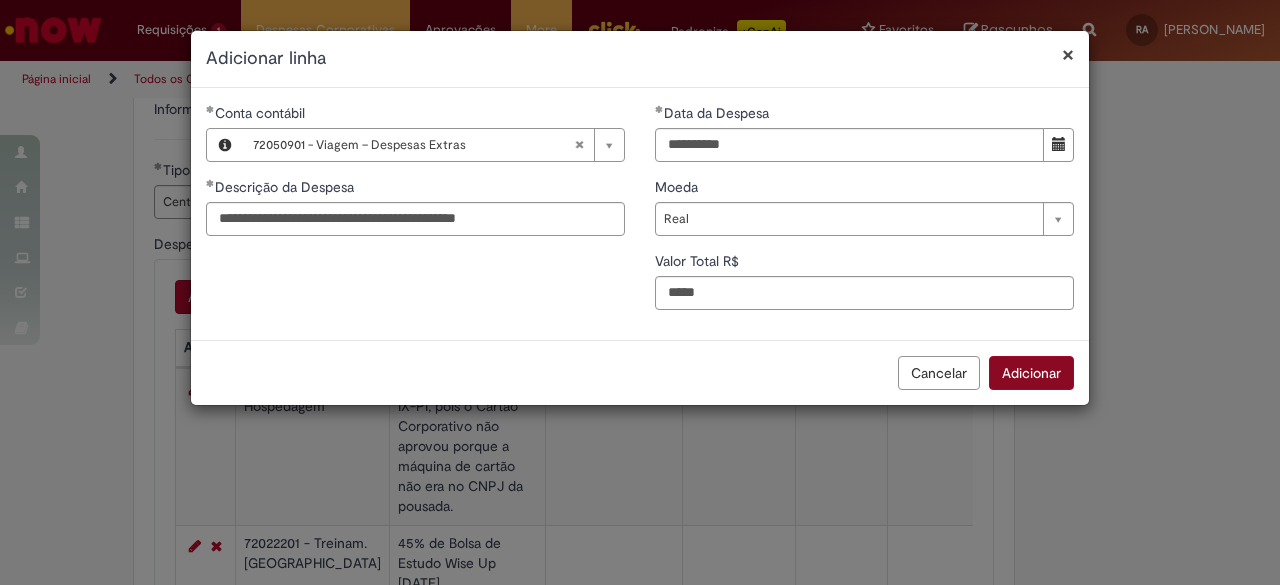 type on "**" 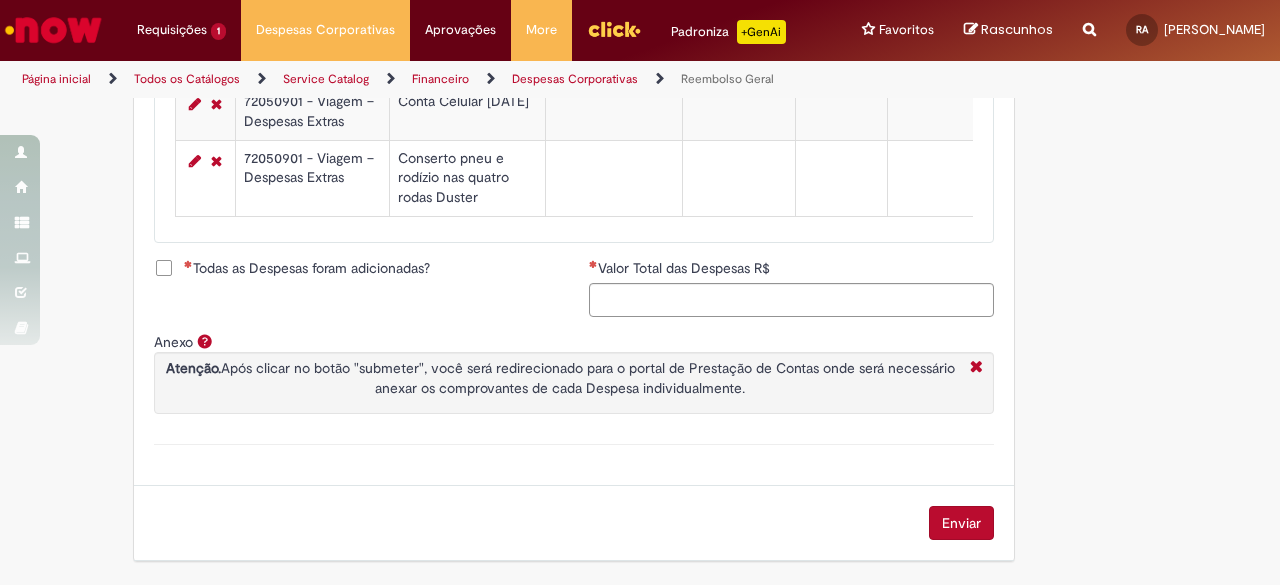 scroll, scrollTop: 1221, scrollLeft: 0, axis: vertical 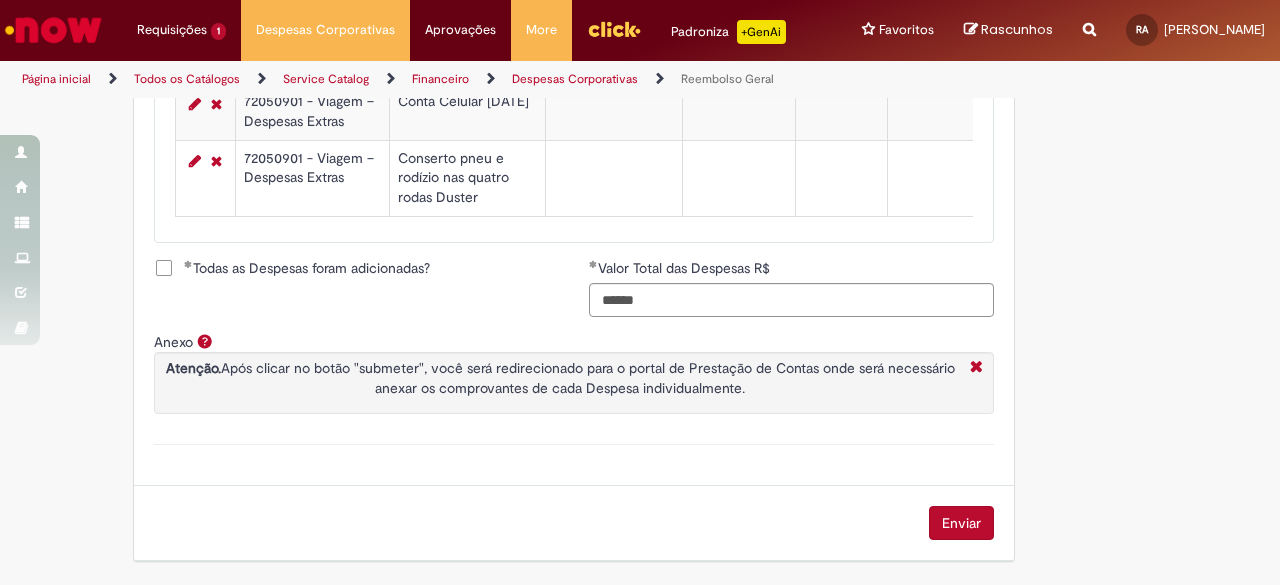 click on "Enviar" at bounding box center [961, 523] 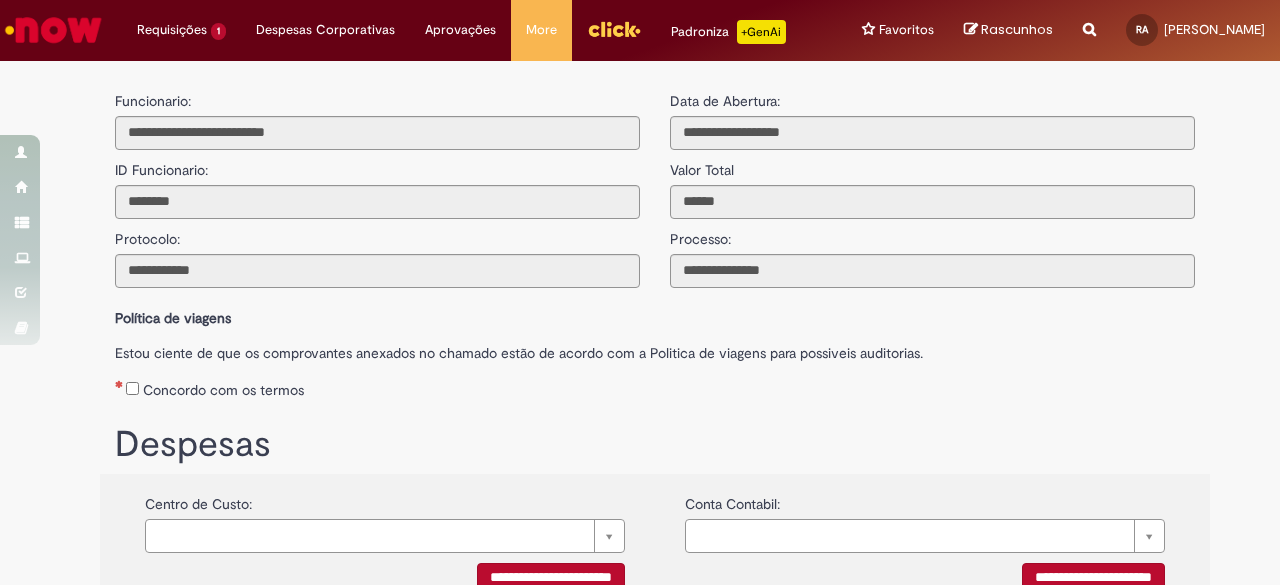 scroll, scrollTop: 0, scrollLeft: 0, axis: both 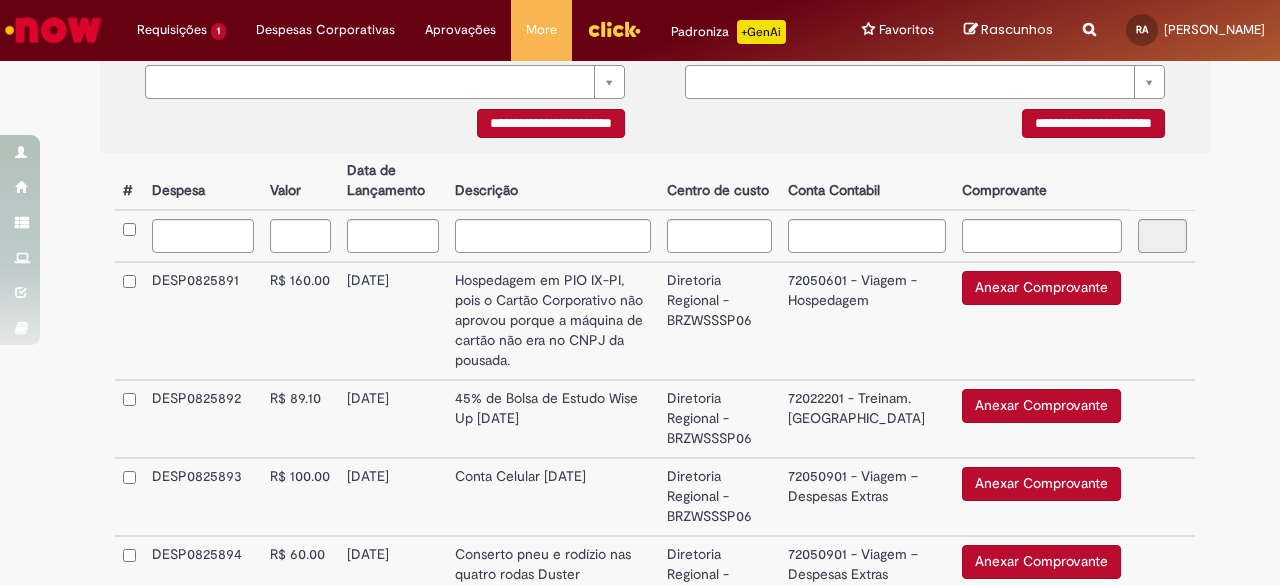 click on "Anexar Comprovante" at bounding box center (1041, 288) 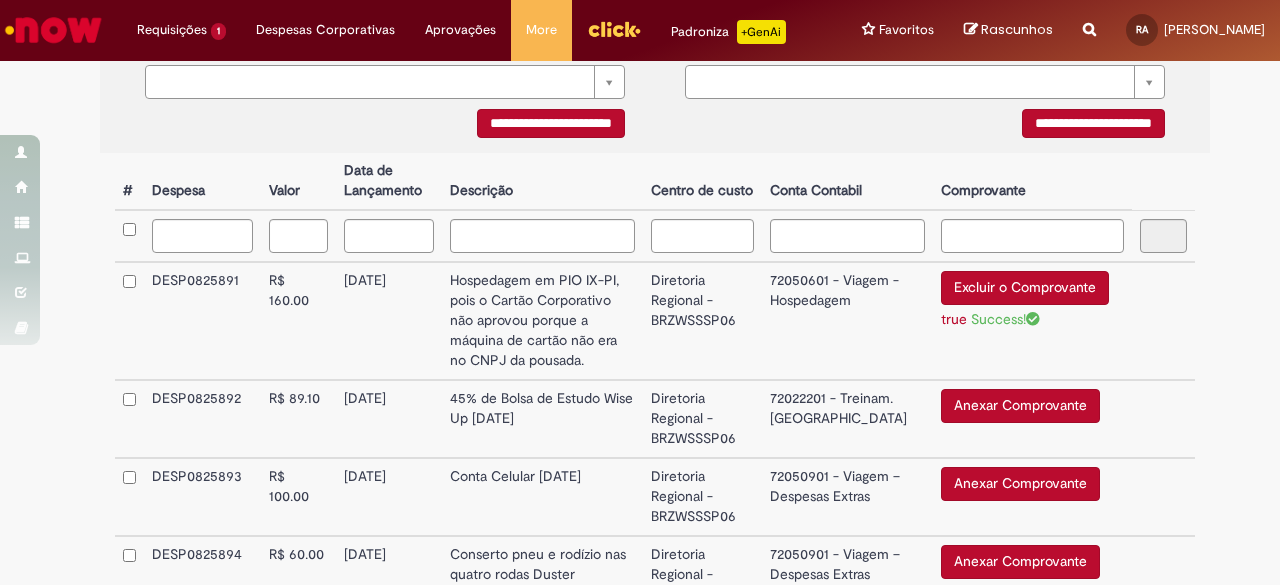 click on "Anexar Comprovante" at bounding box center [1020, 406] 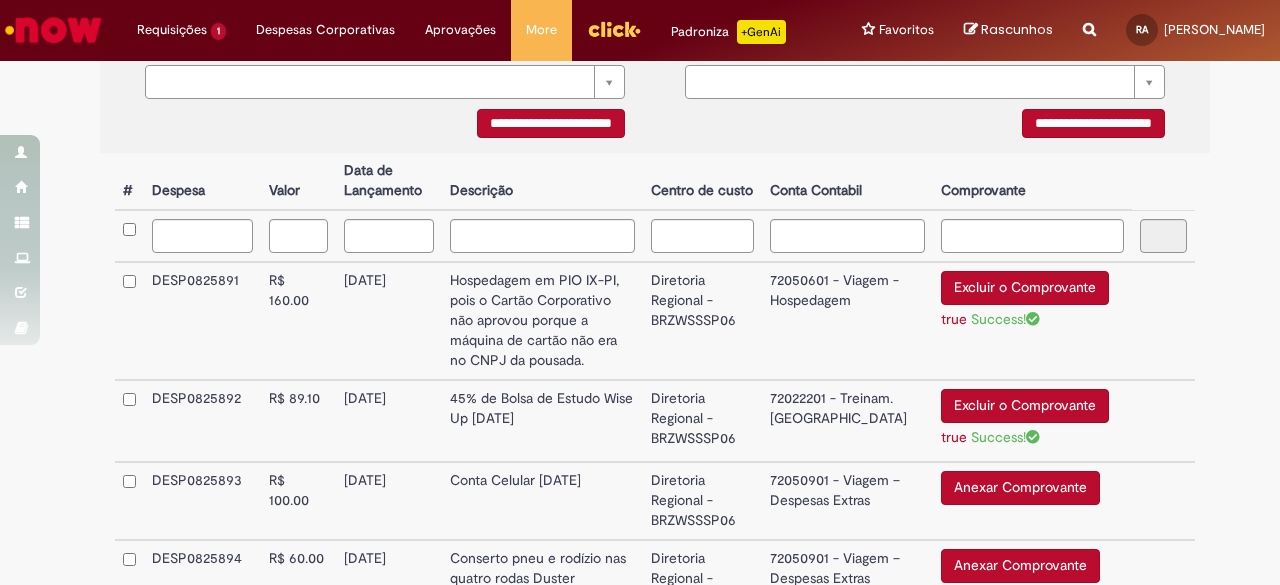 click on "Anexar Comprovante" at bounding box center (1020, 488) 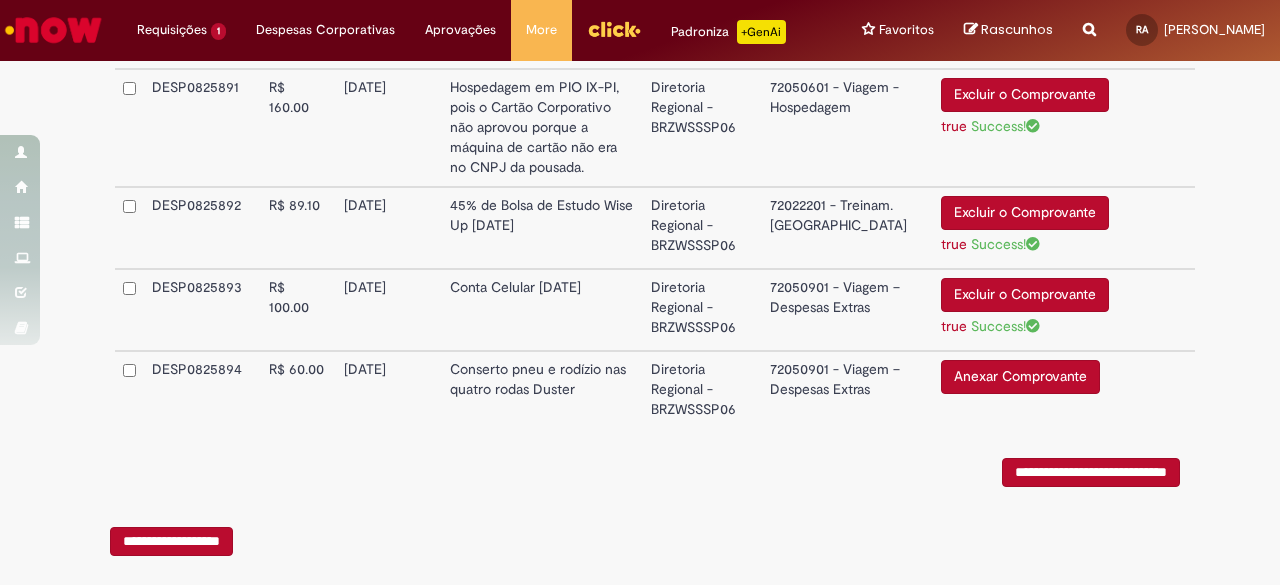scroll, scrollTop: 648, scrollLeft: 0, axis: vertical 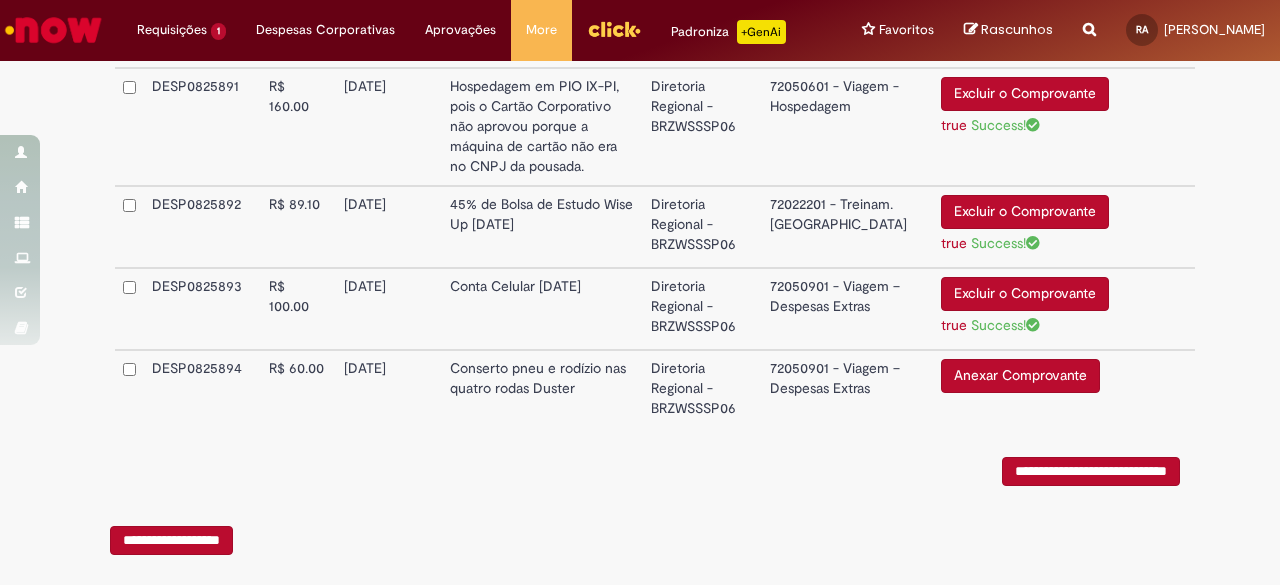 click on "Anexar Comprovante" at bounding box center (1020, 376) 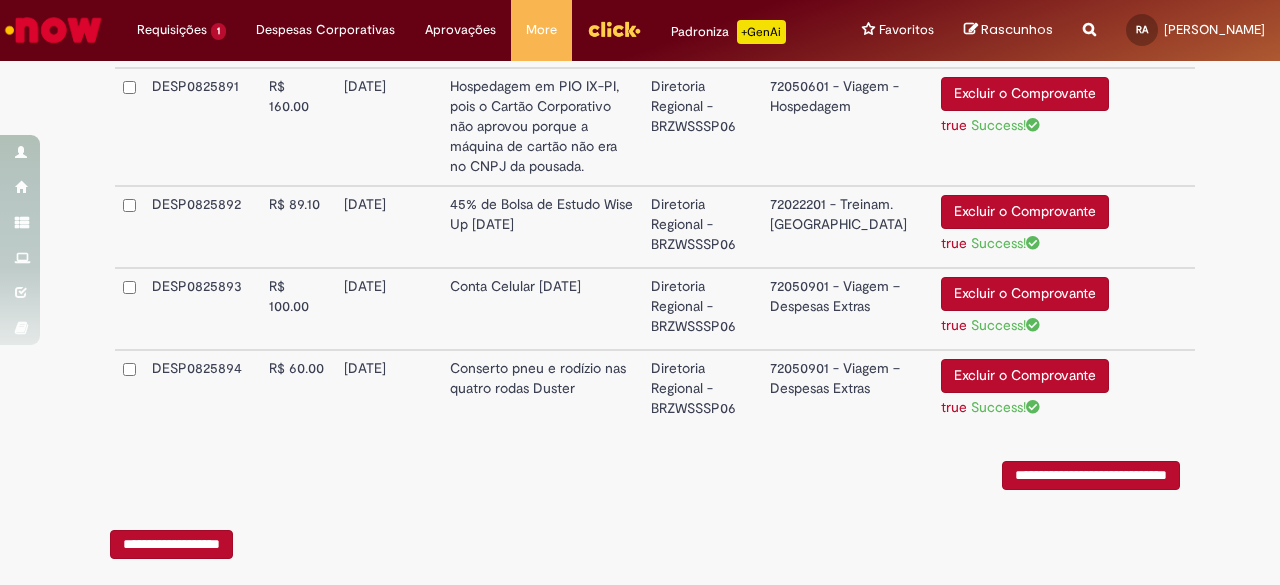 click on "**********" at bounding box center (1091, 475) 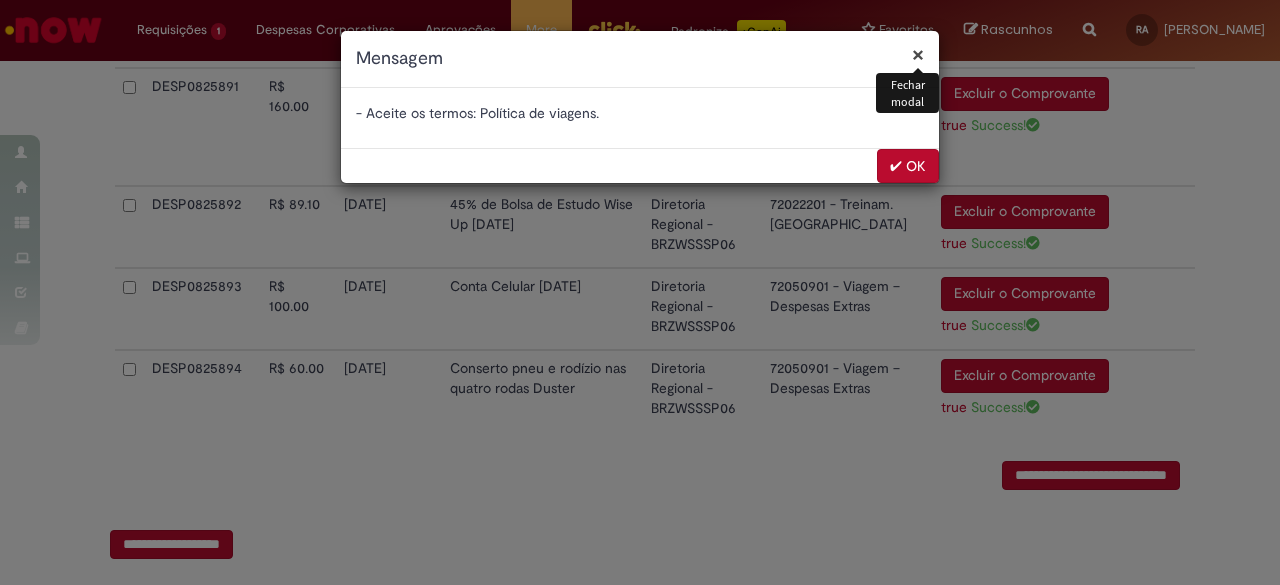 click on "✔ OK" at bounding box center (908, 166) 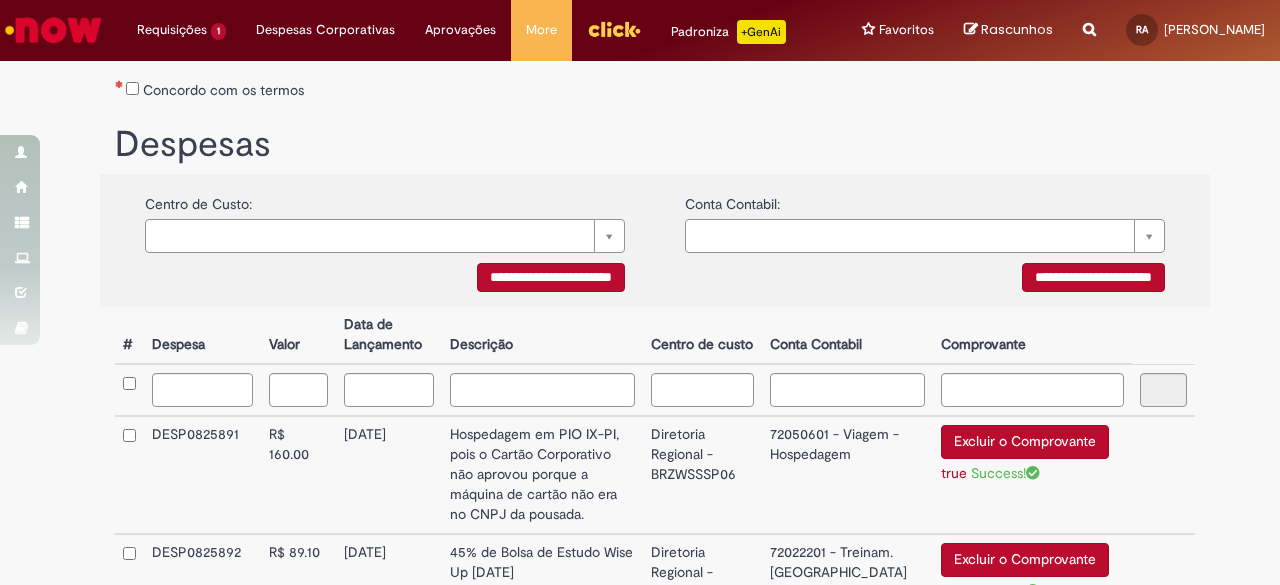 scroll, scrollTop: 296, scrollLeft: 0, axis: vertical 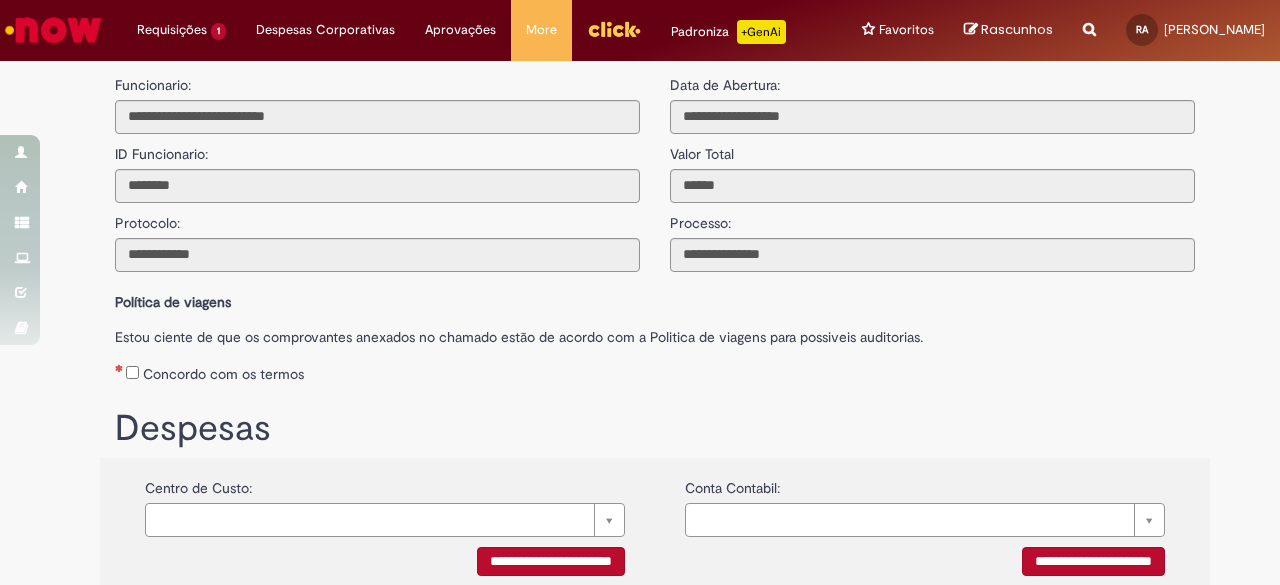 click on "Concordo com os termos" at bounding box center (223, 374) 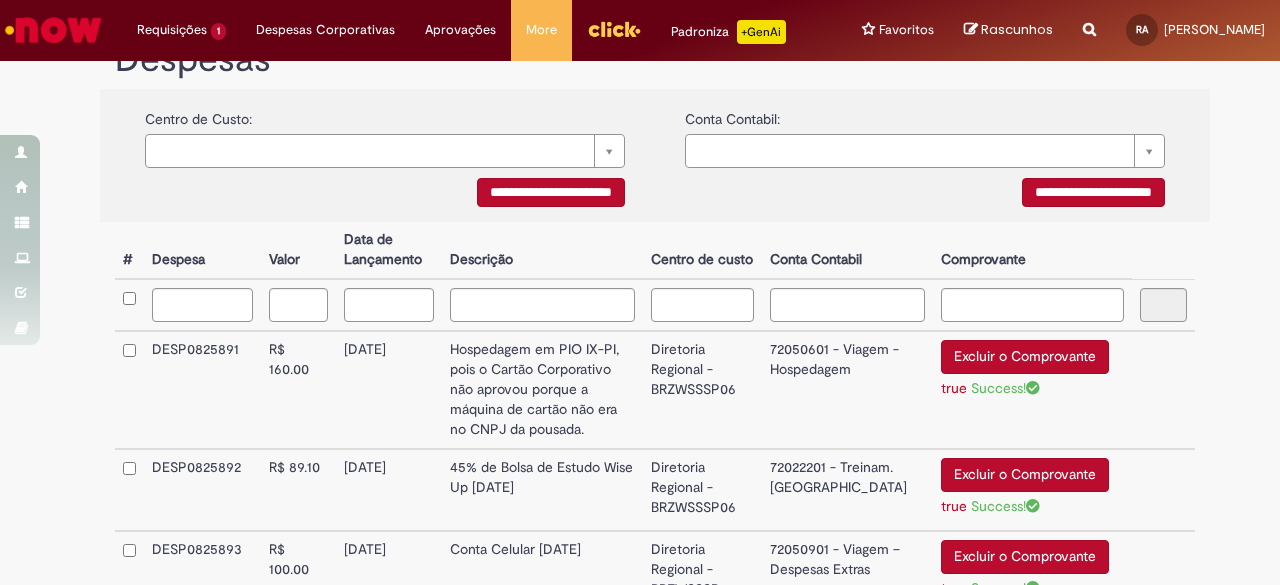scroll, scrollTop: 696, scrollLeft: 0, axis: vertical 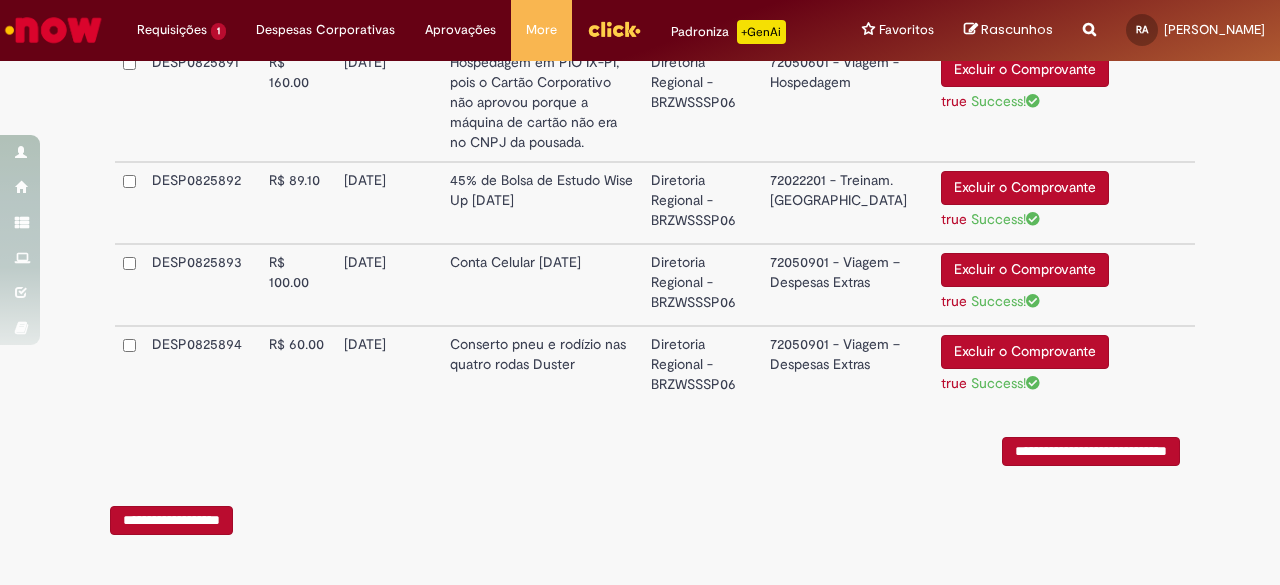 click on "**********" at bounding box center [1091, 451] 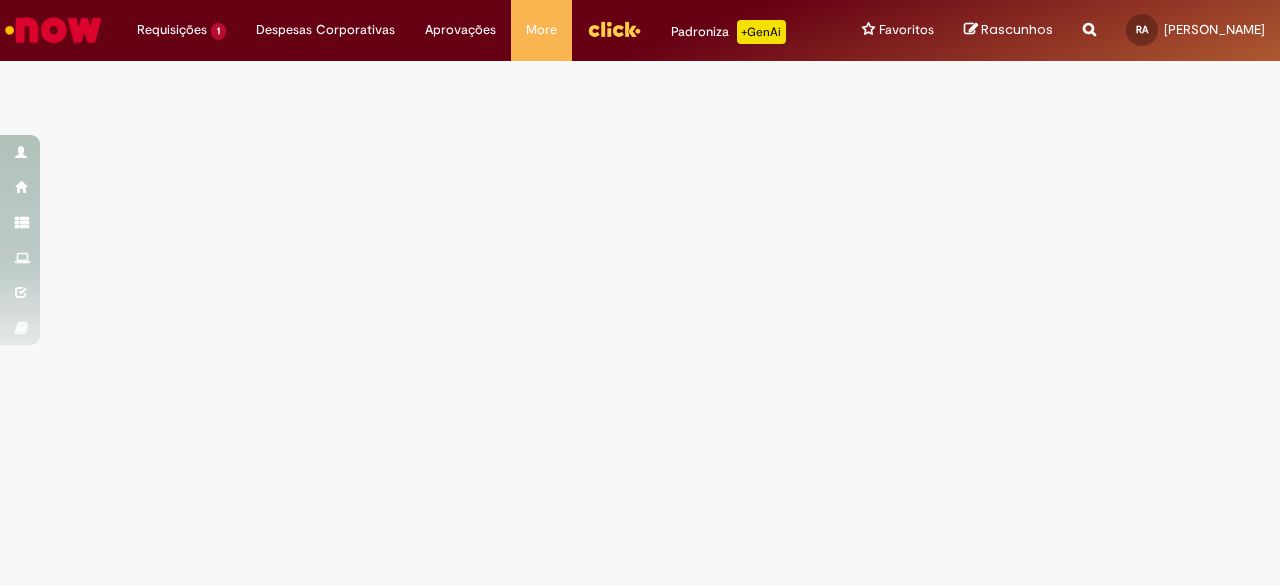 scroll, scrollTop: 0, scrollLeft: 0, axis: both 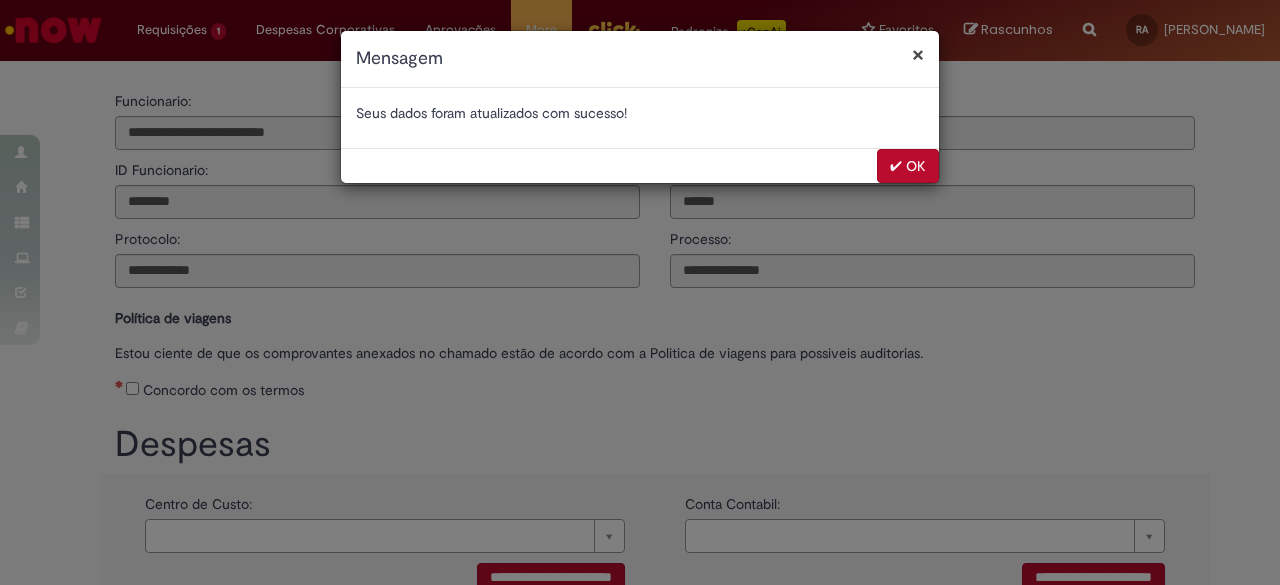 click on "✔ OK" at bounding box center (908, 166) 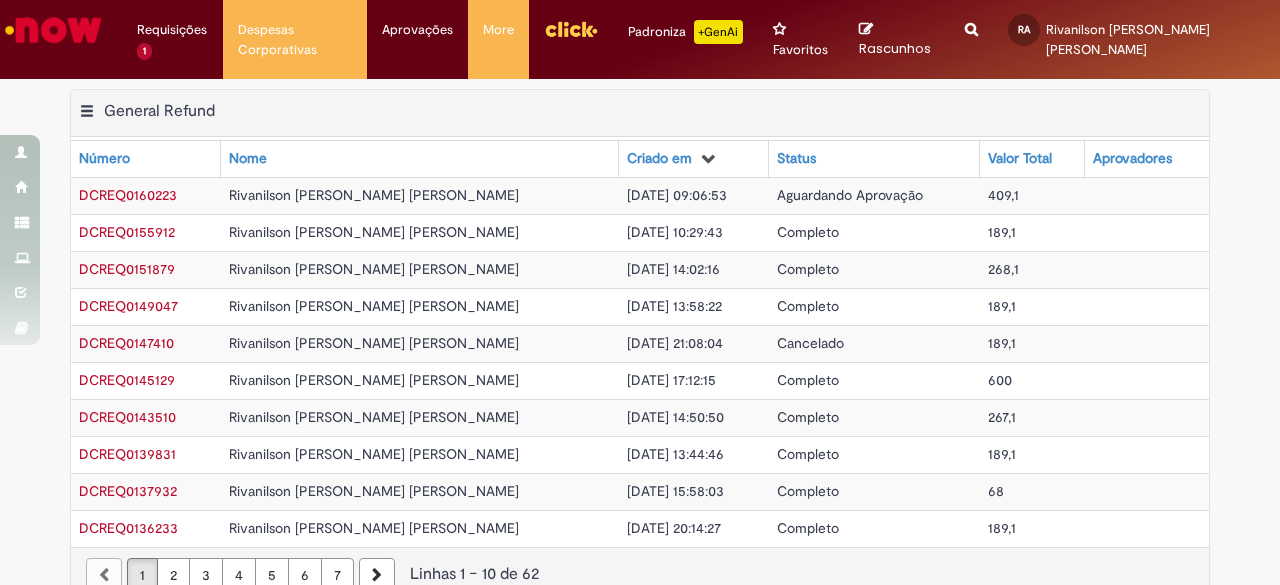 scroll, scrollTop: 0, scrollLeft: 0, axis: both 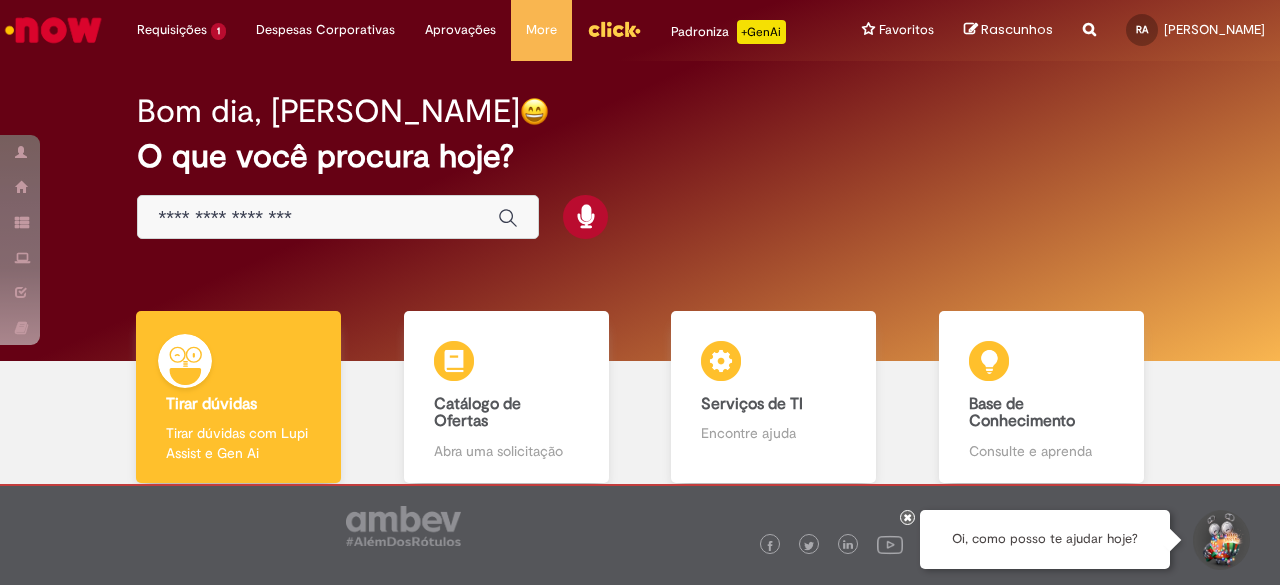 click at bounding box center (614, 29) 